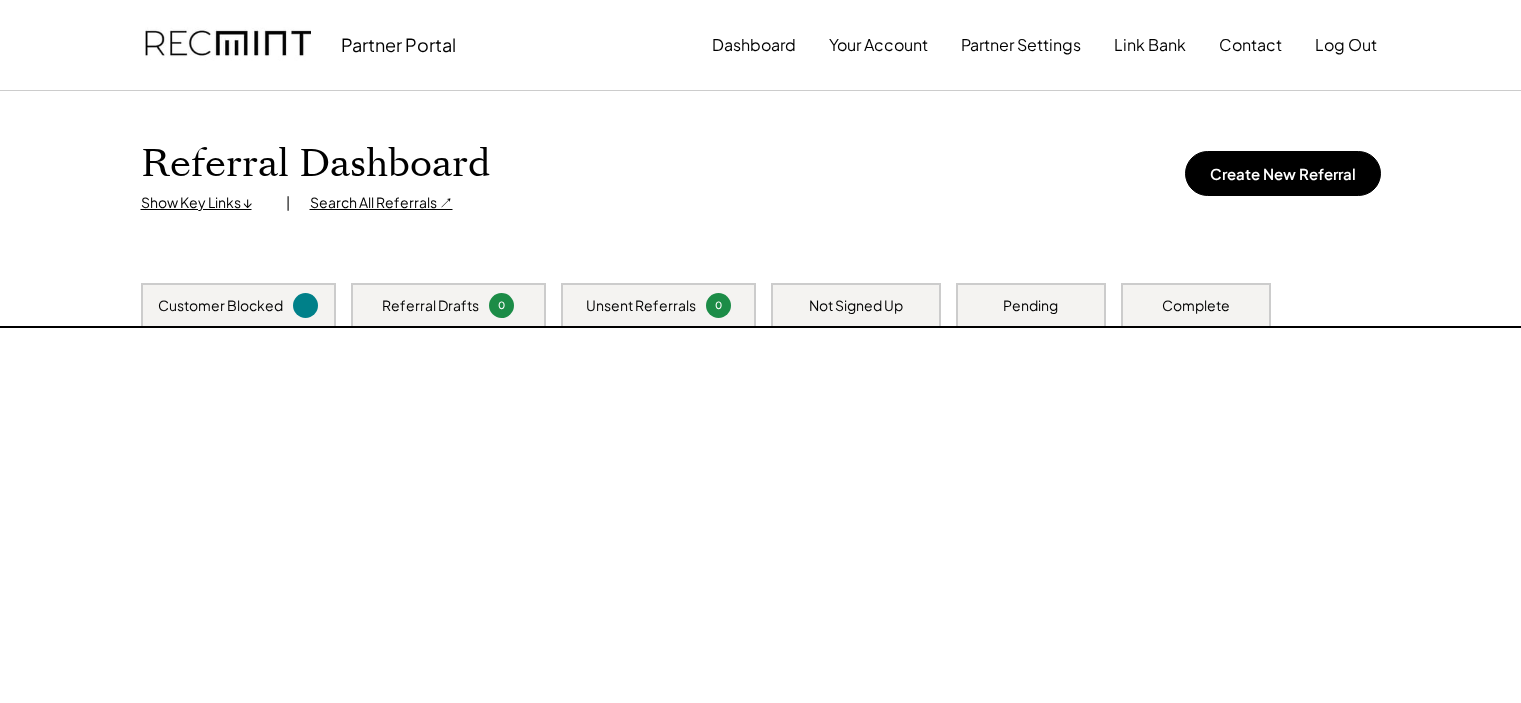 scroll, scrollTop: 0, scrollLeft: 0, axis: both 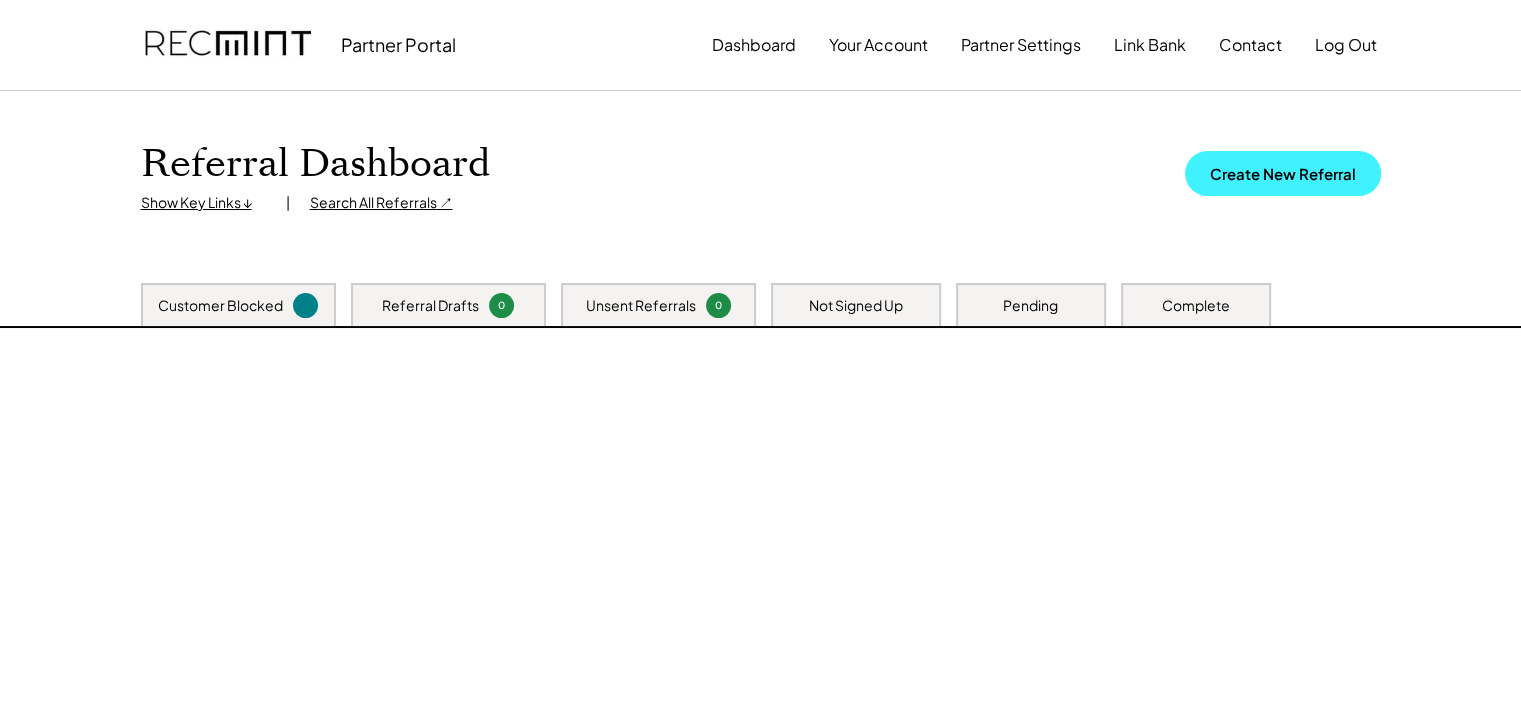 click on "Create New Referral" at bounding box center [1283, 173] 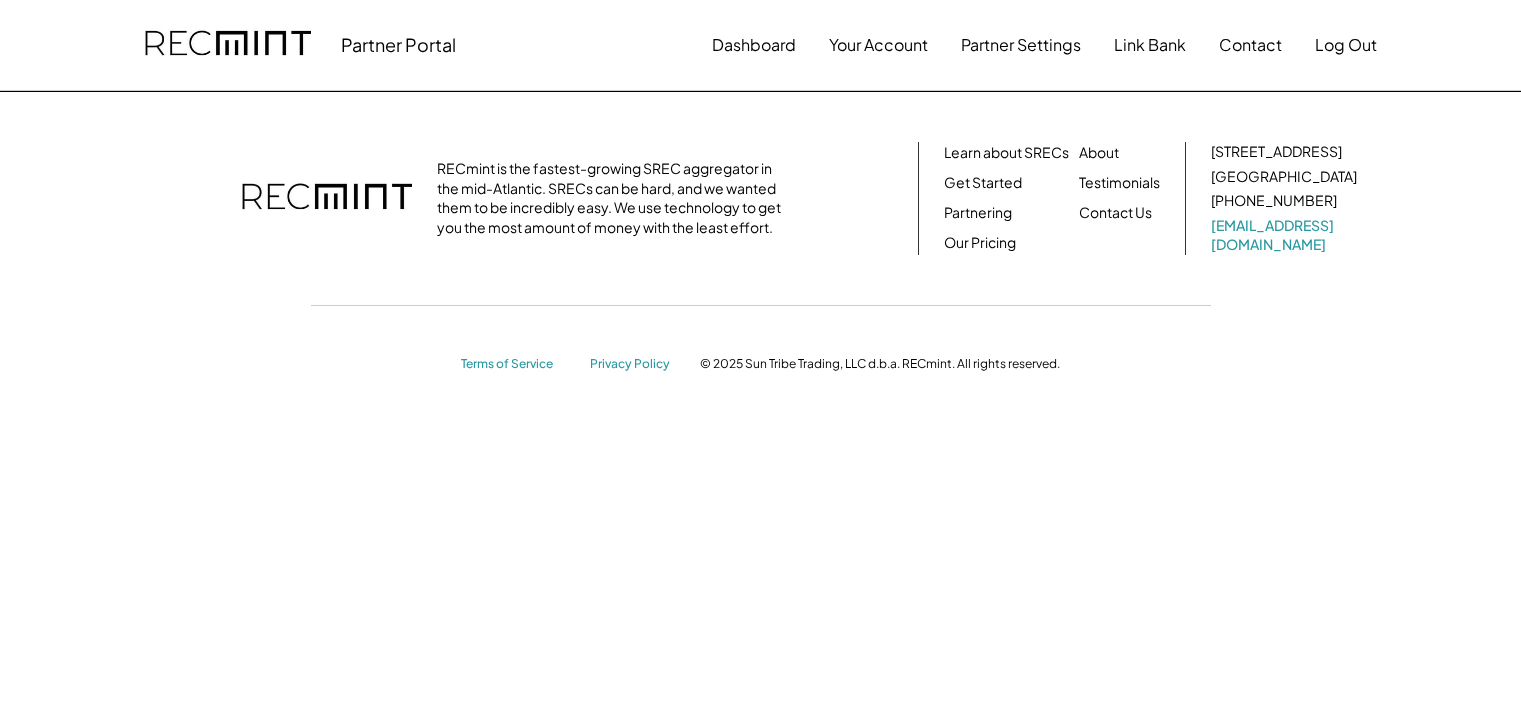 scroll, scrollTop: 0, scrollLeft: 0, axis: both 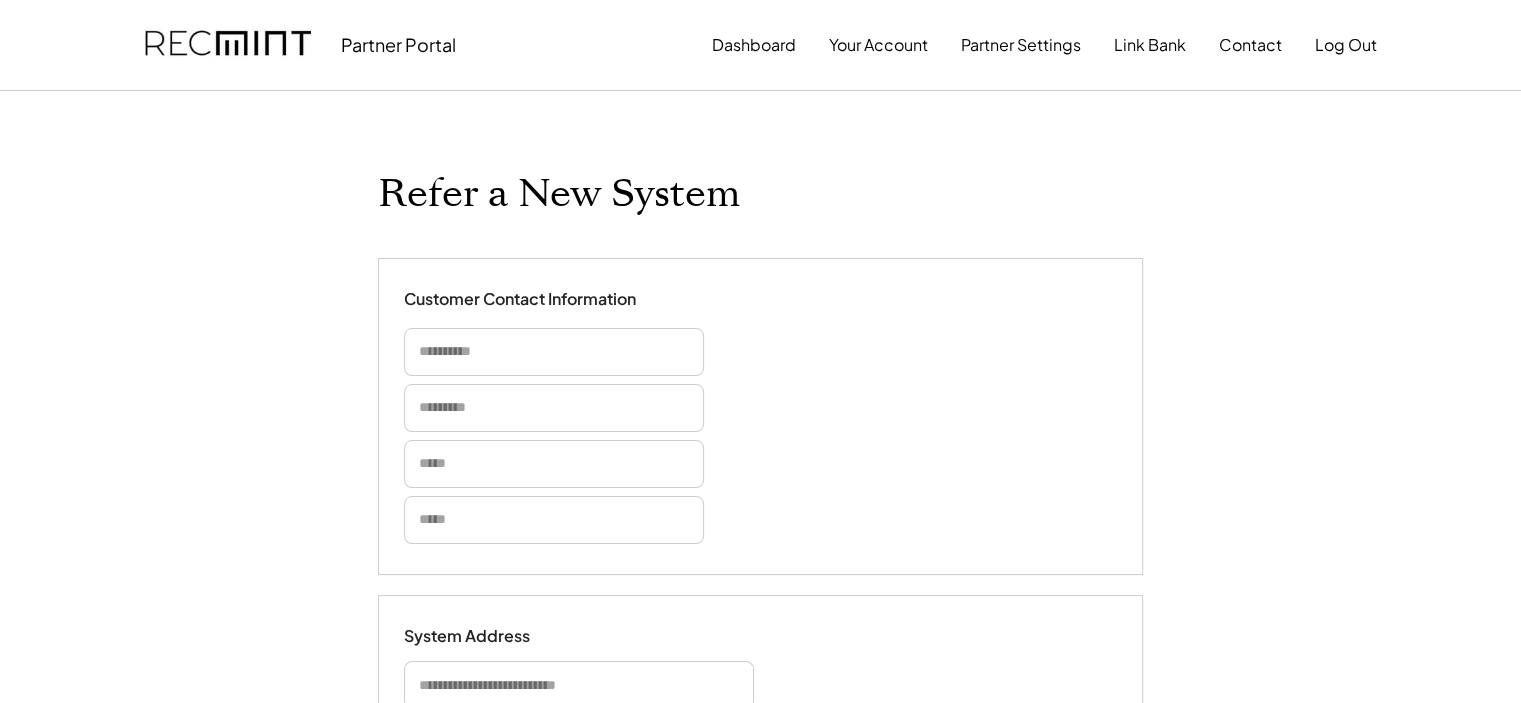 select on "**********" 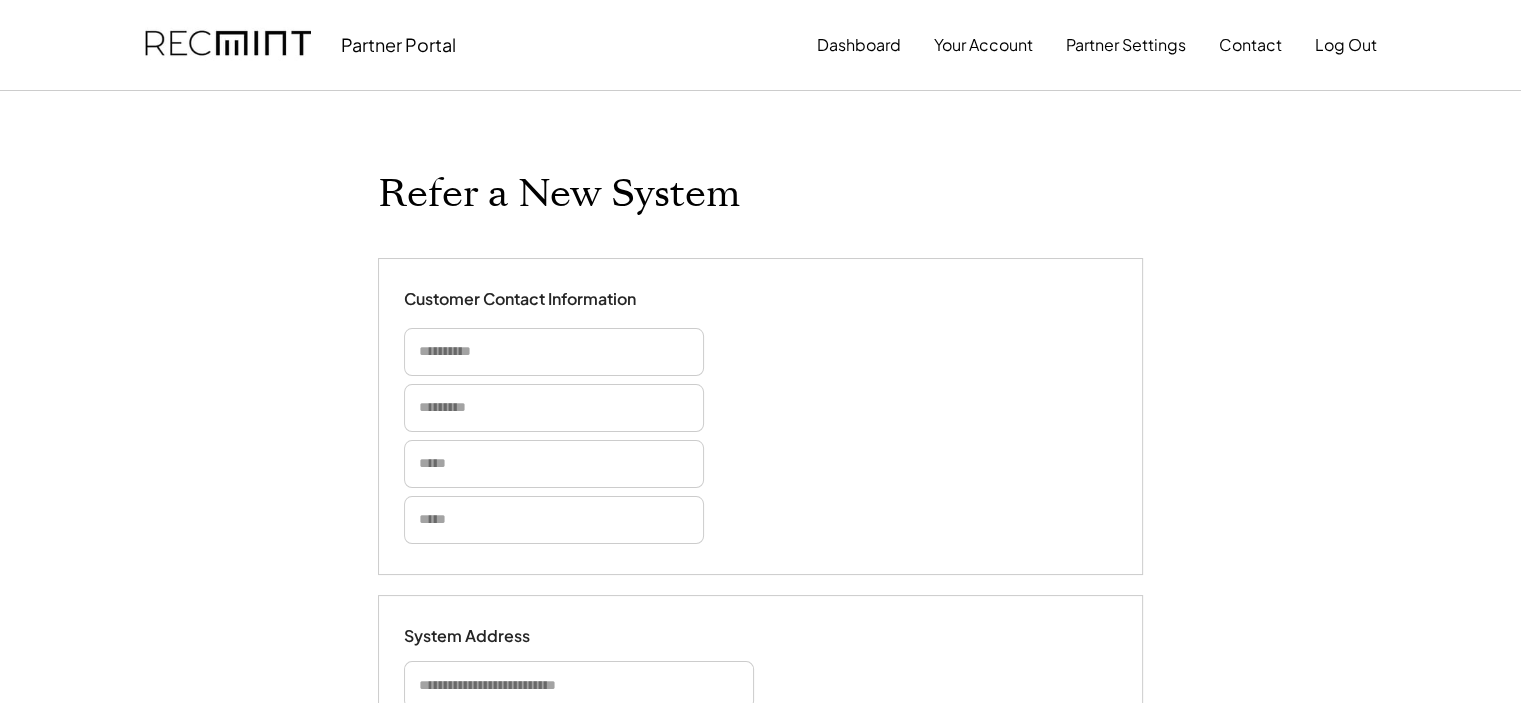 click at bounding box center [554, 352] 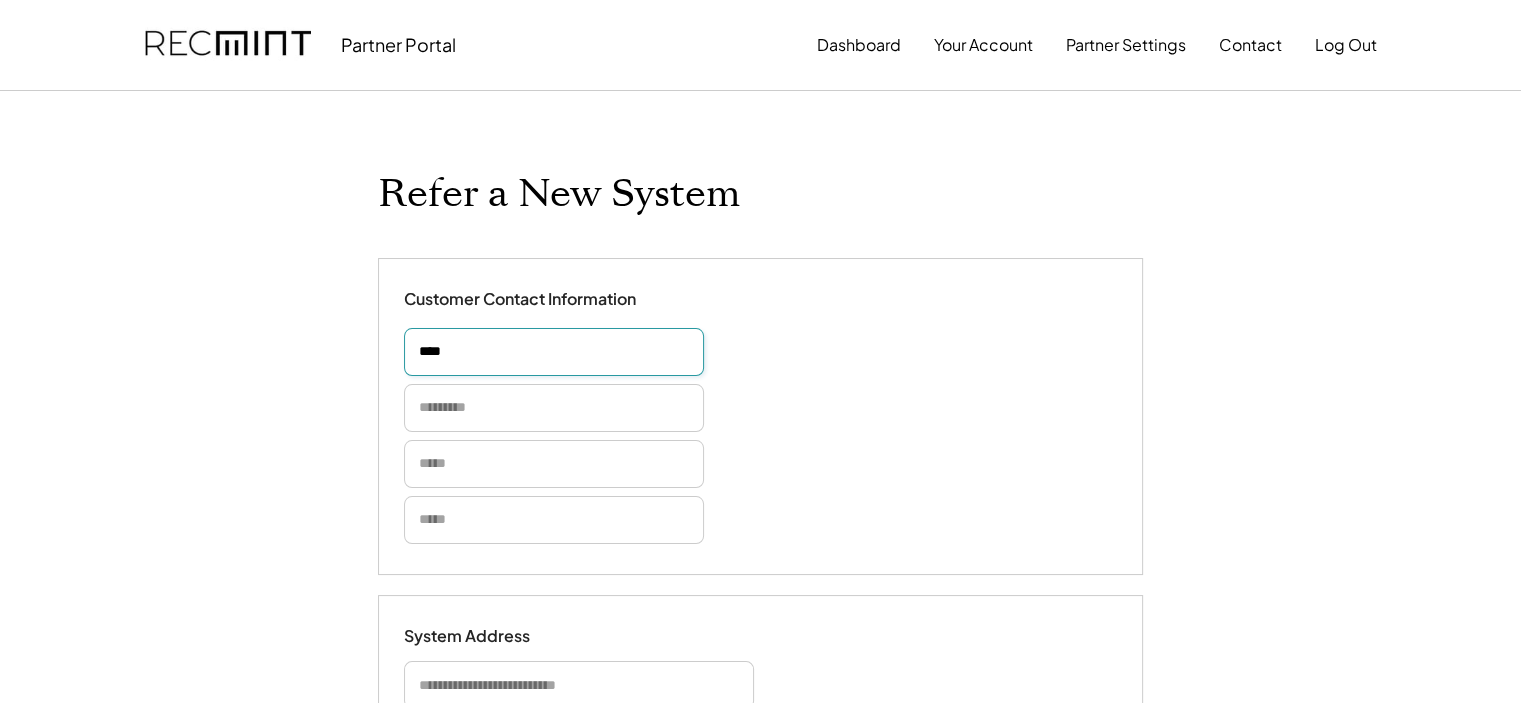type on "****" 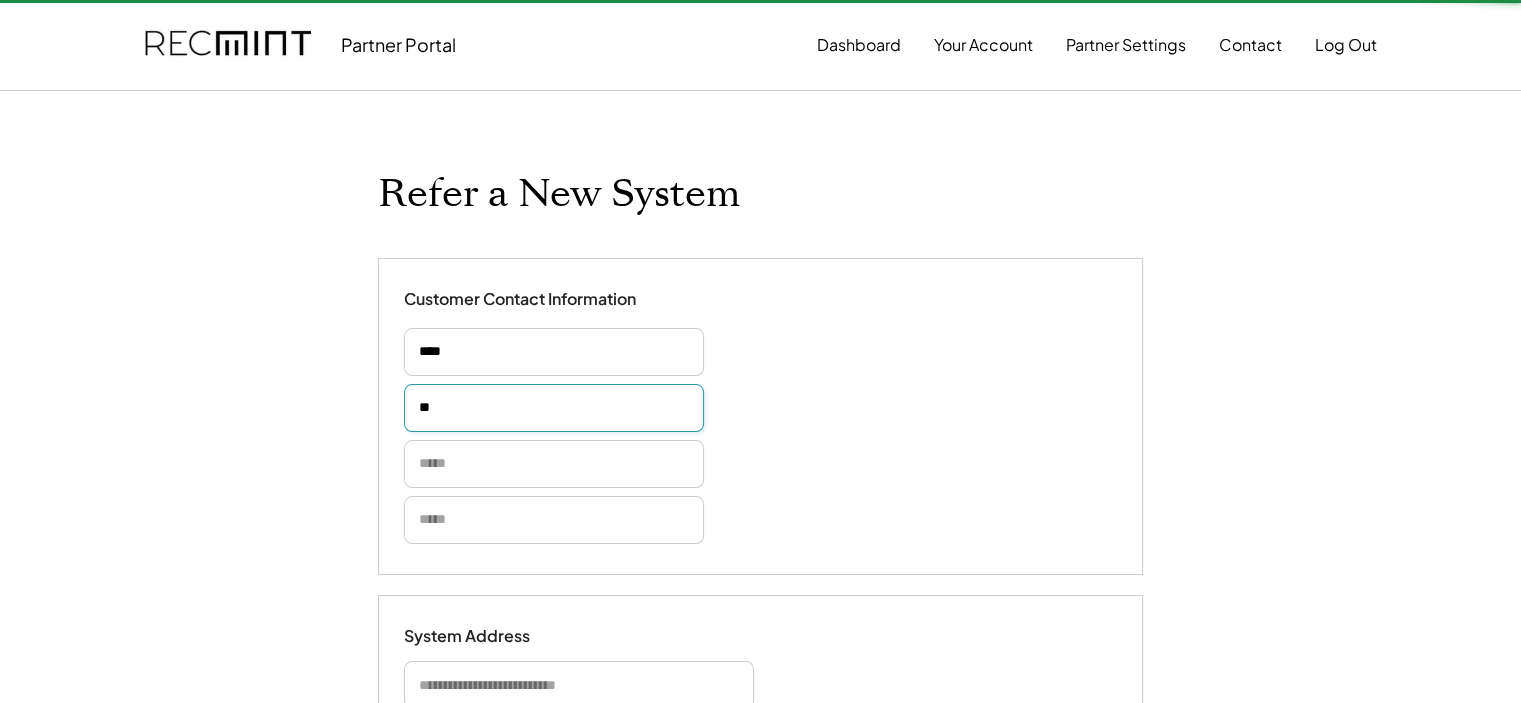 type on "***" 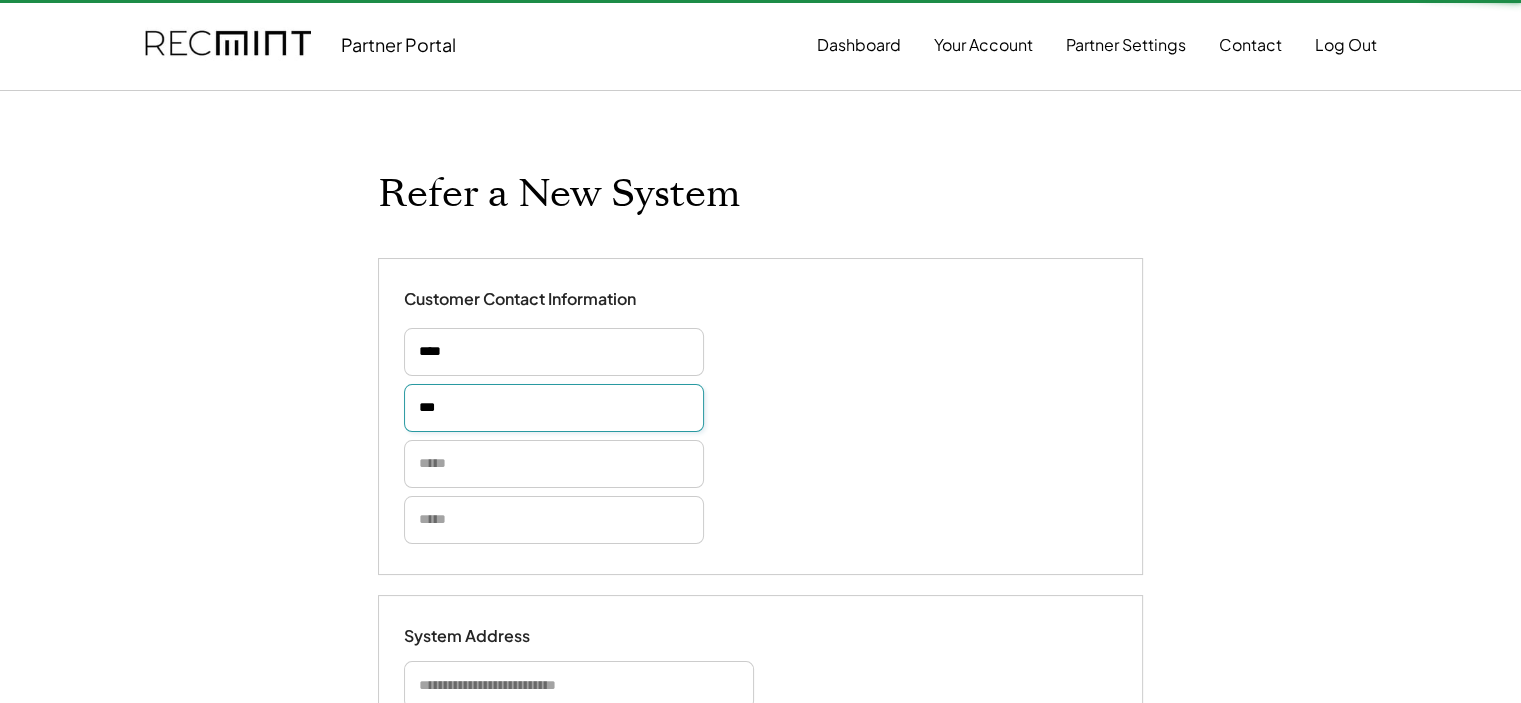 type 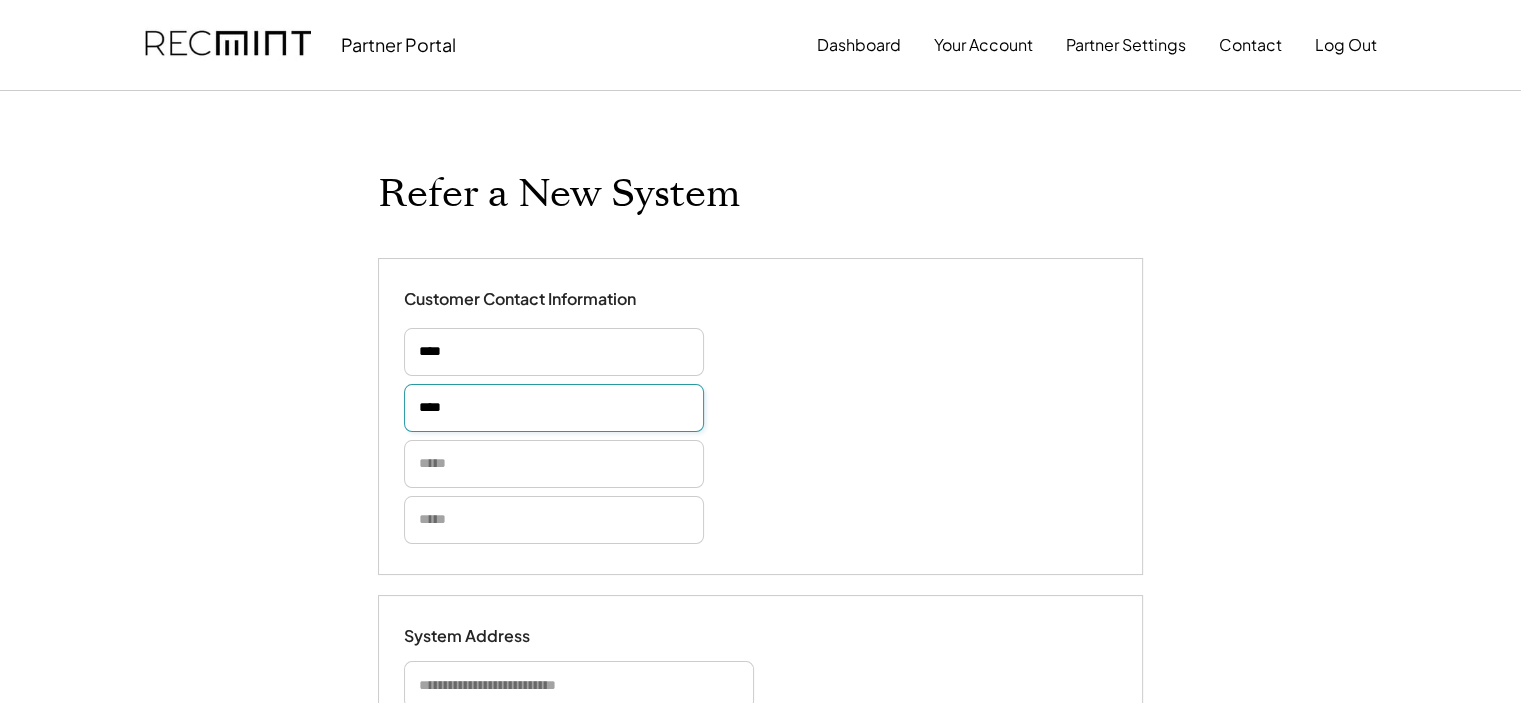 type on "****" 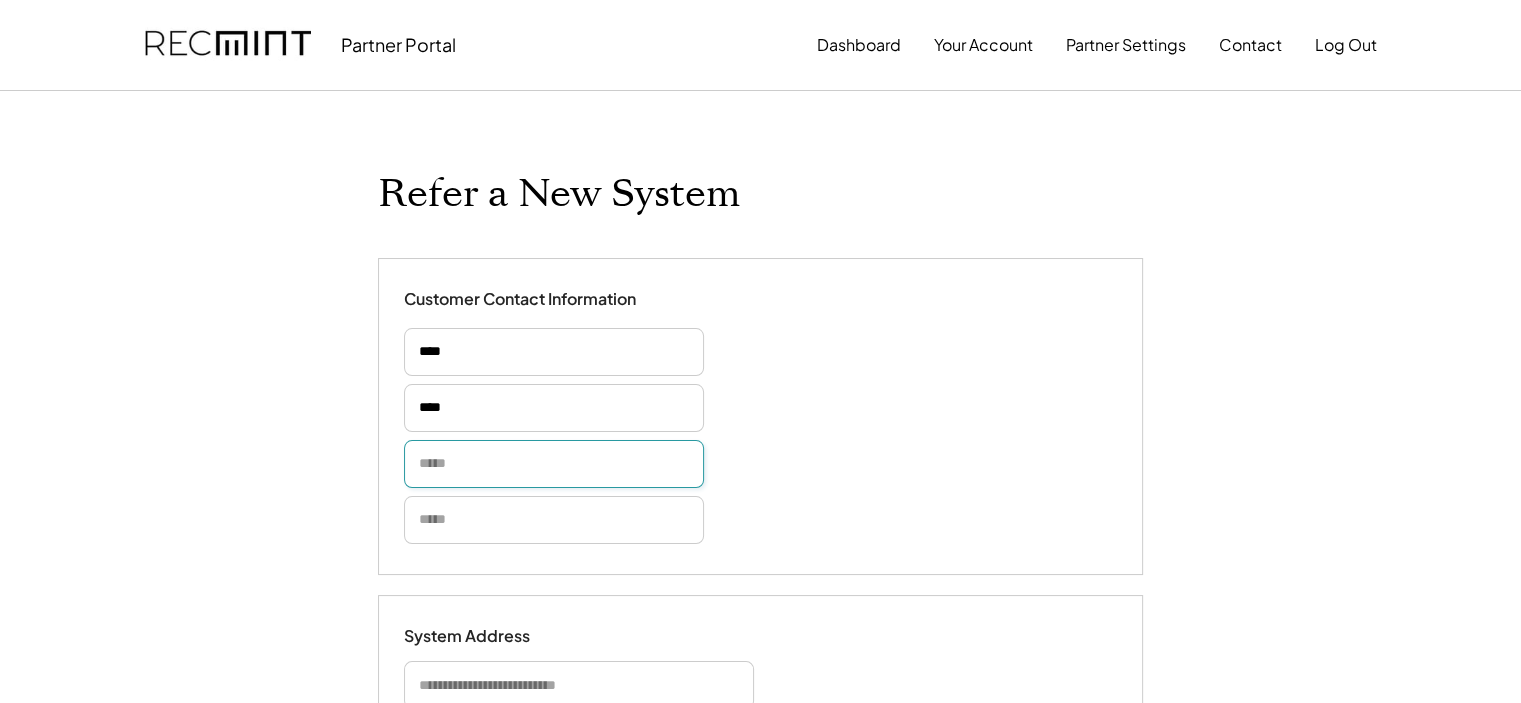type 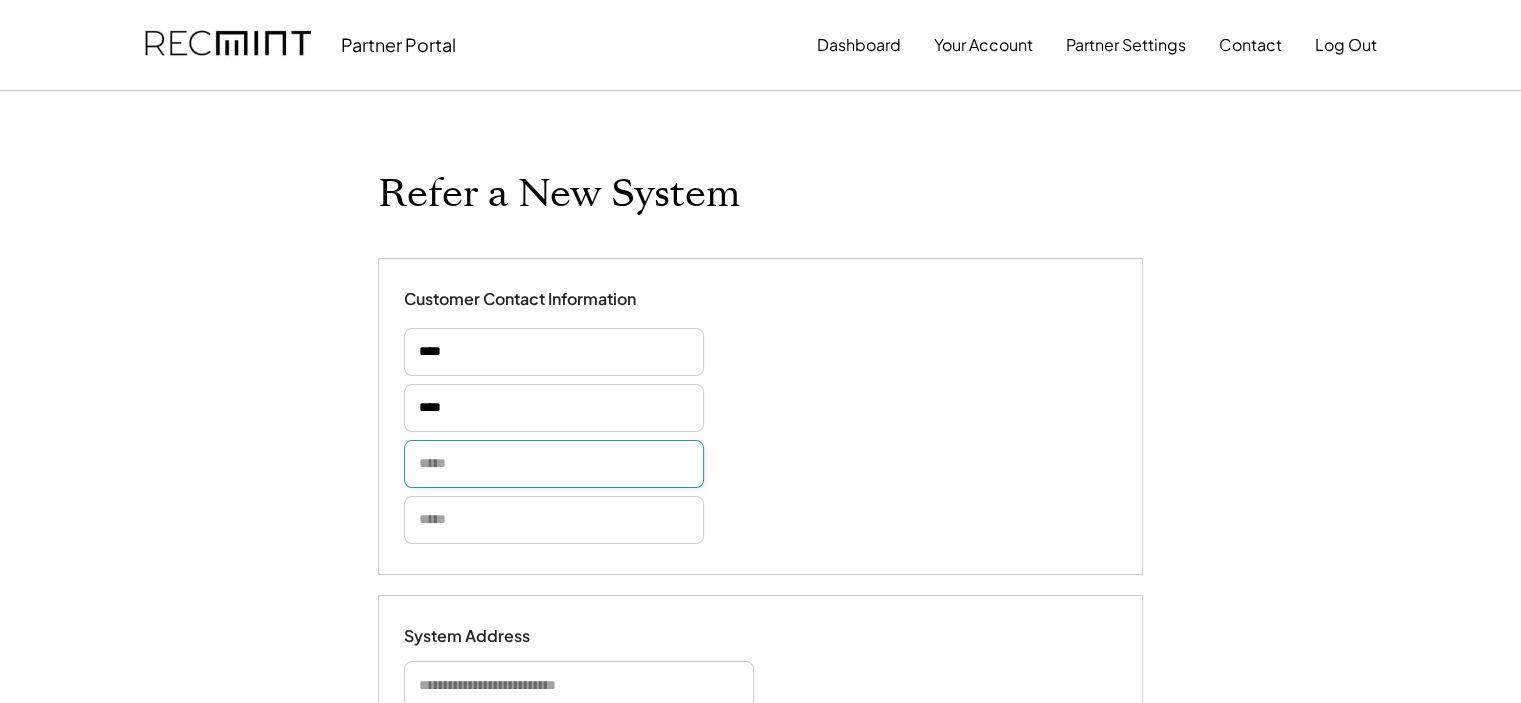click at bounding box center (554, 464) 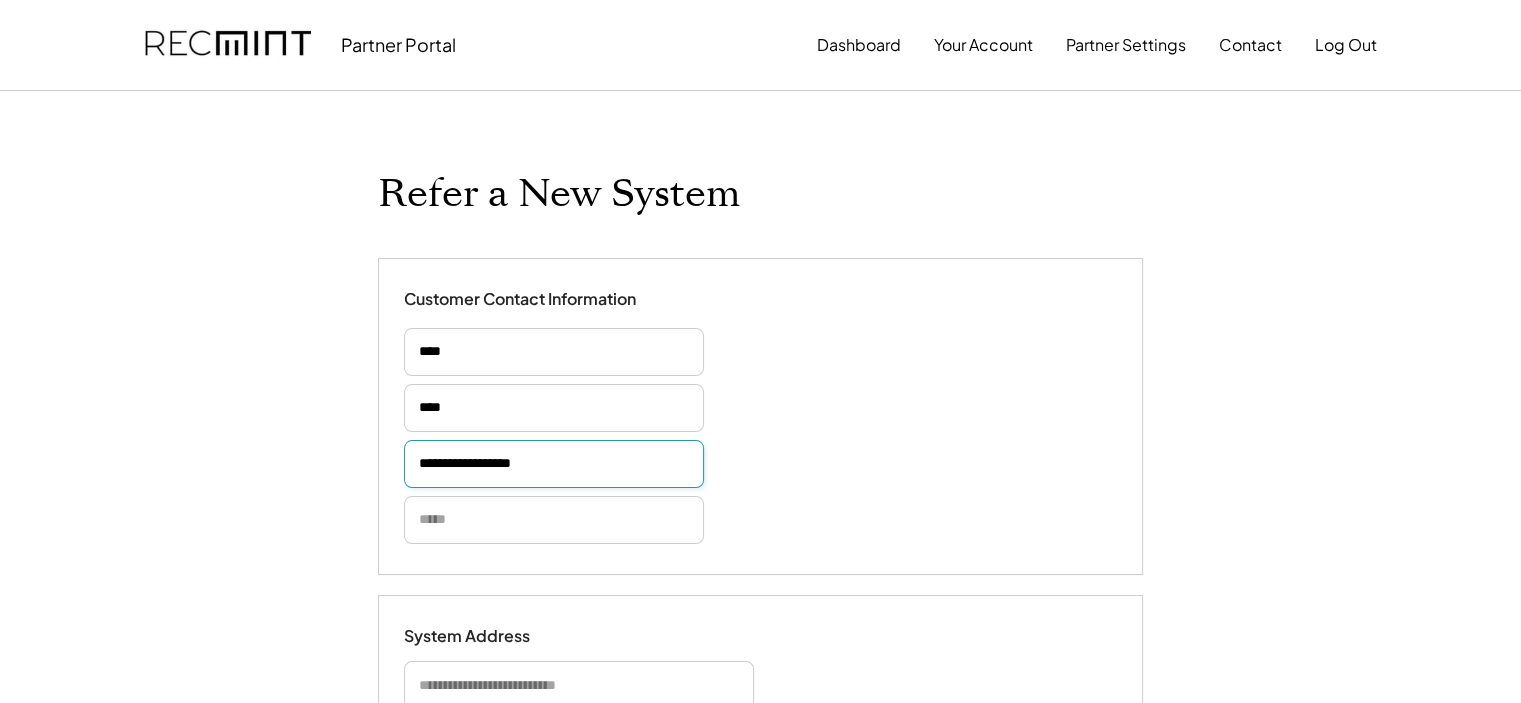 type on "**********" 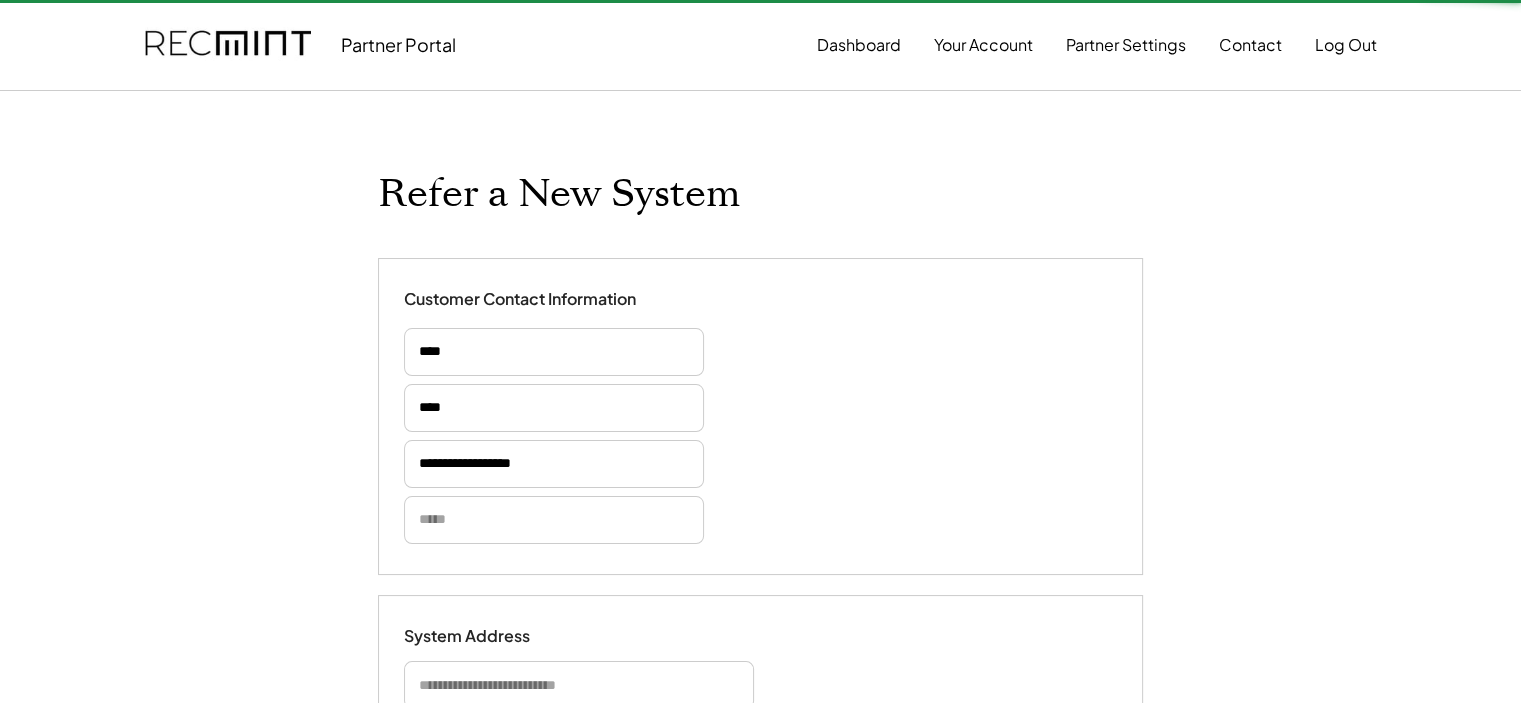 type 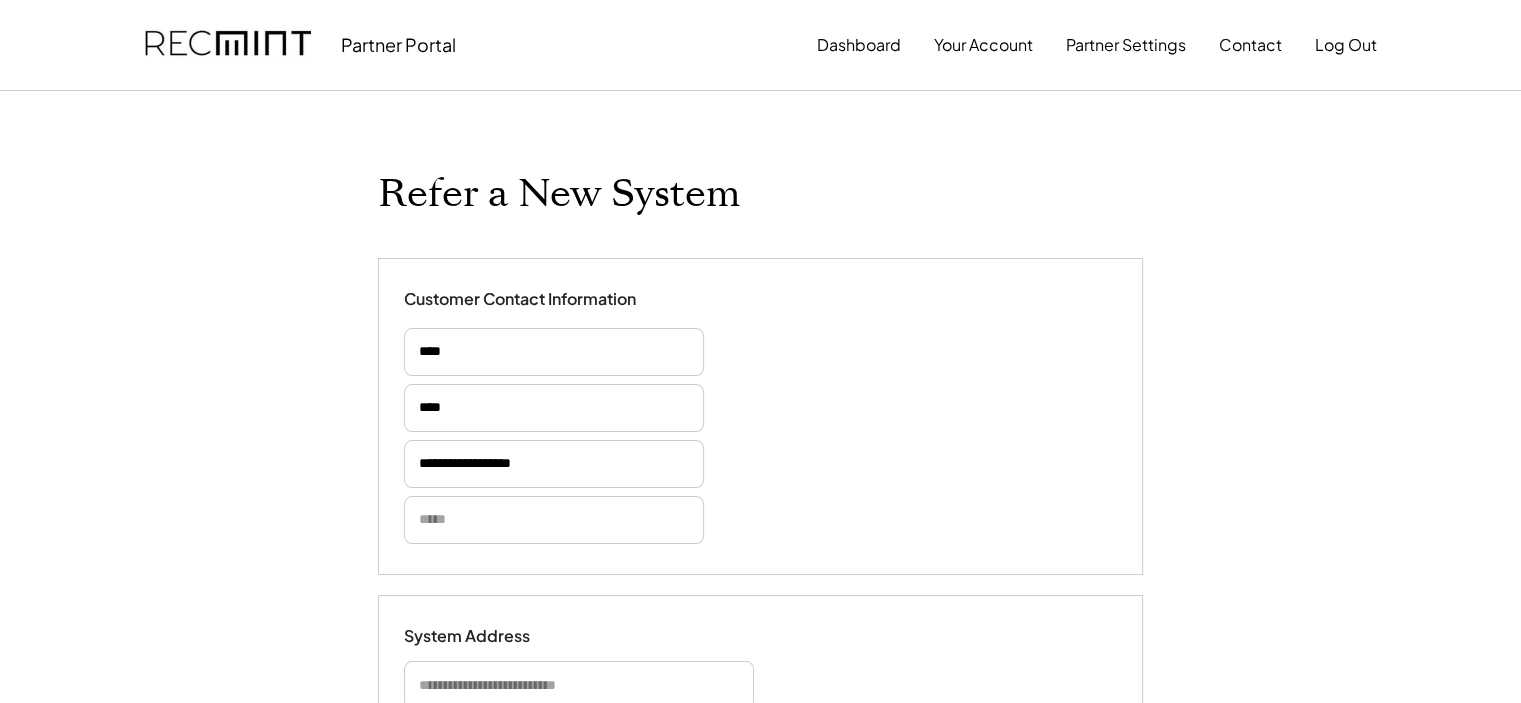 click at bounding box center [554, 520] 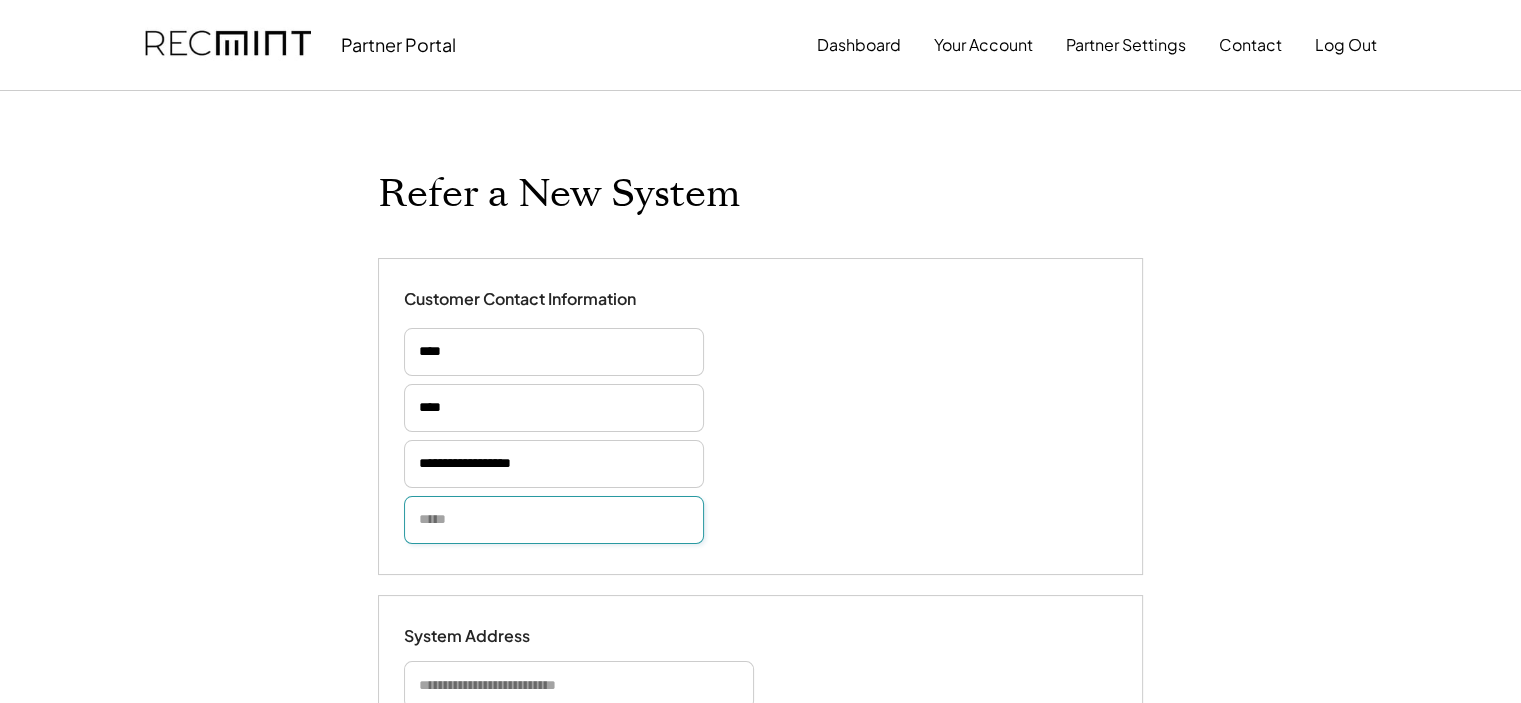paste on "**********" 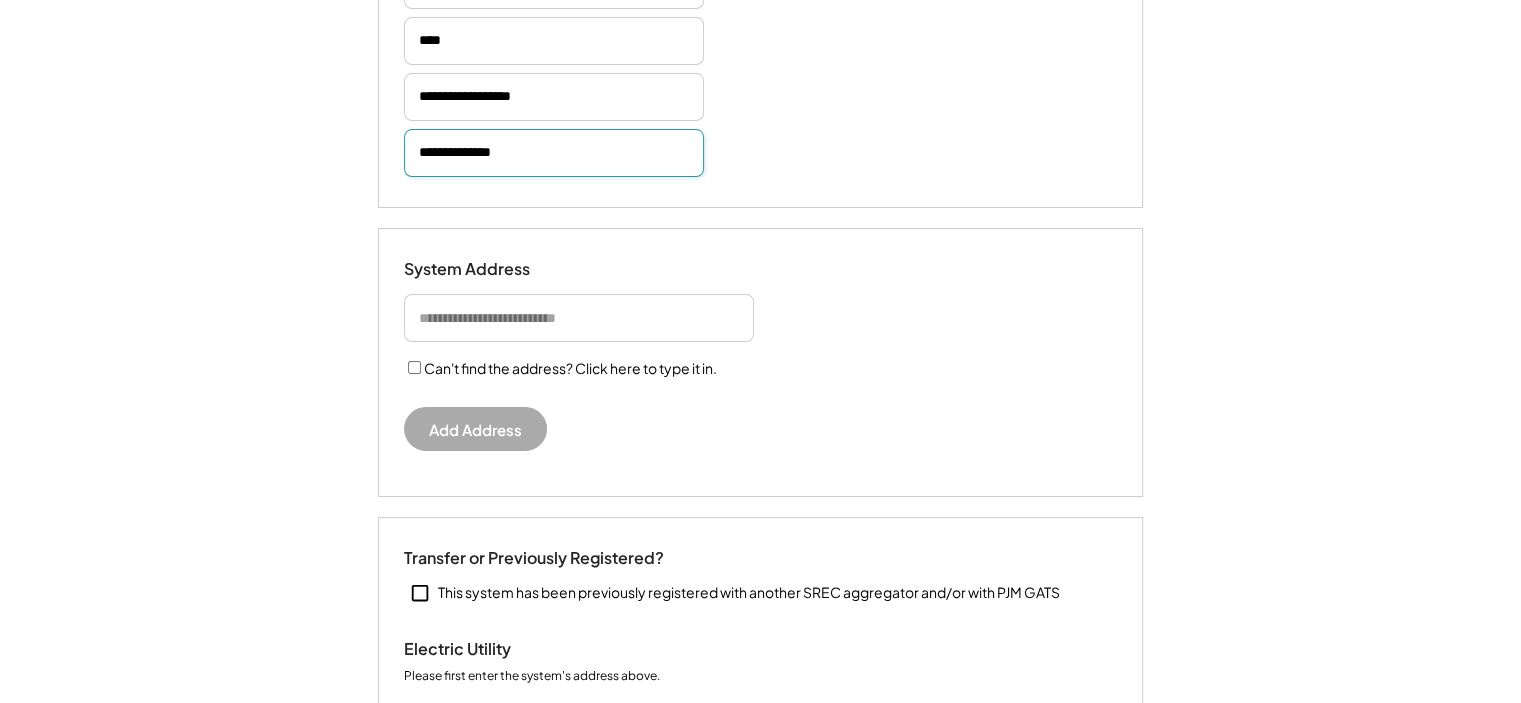 scroll, scrollTop: 400, scrollLeft: 0, axis: vertical 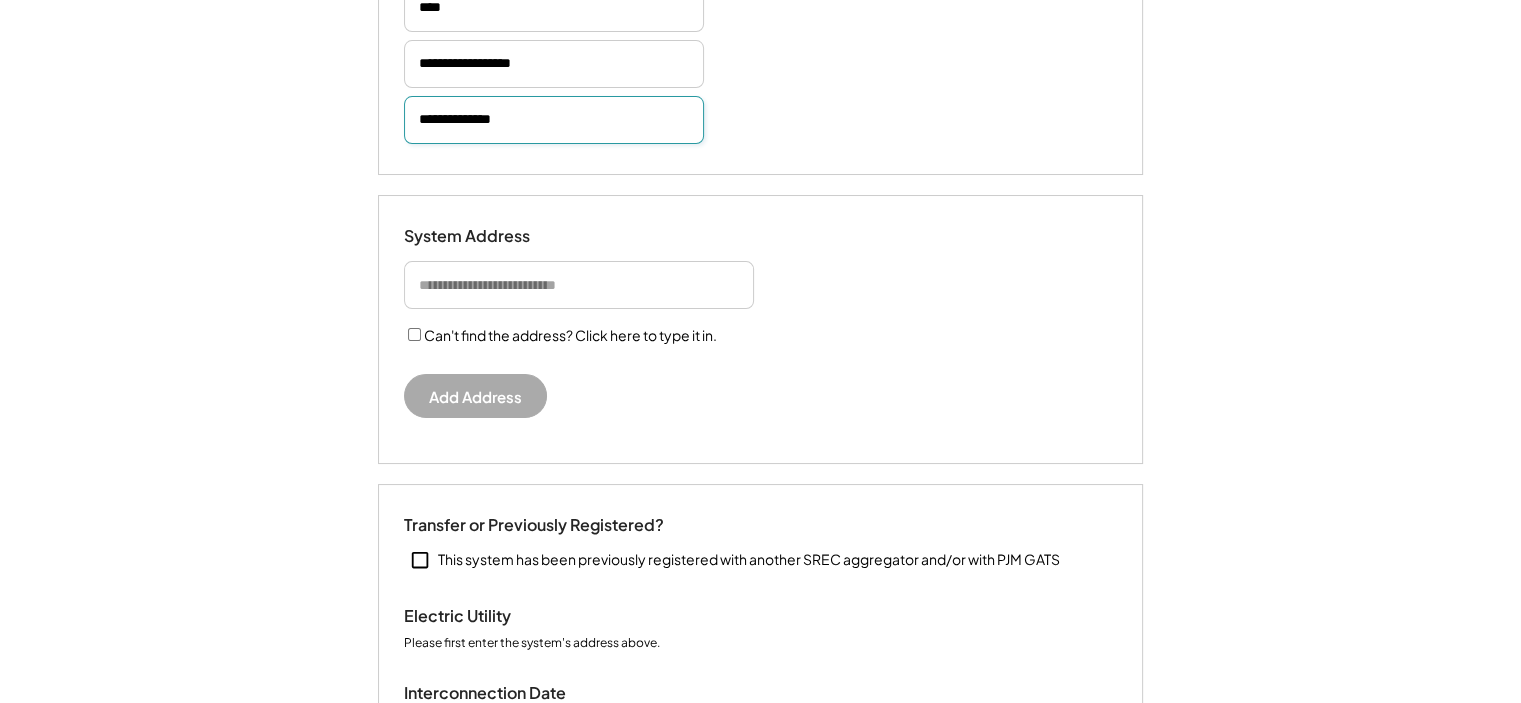 type 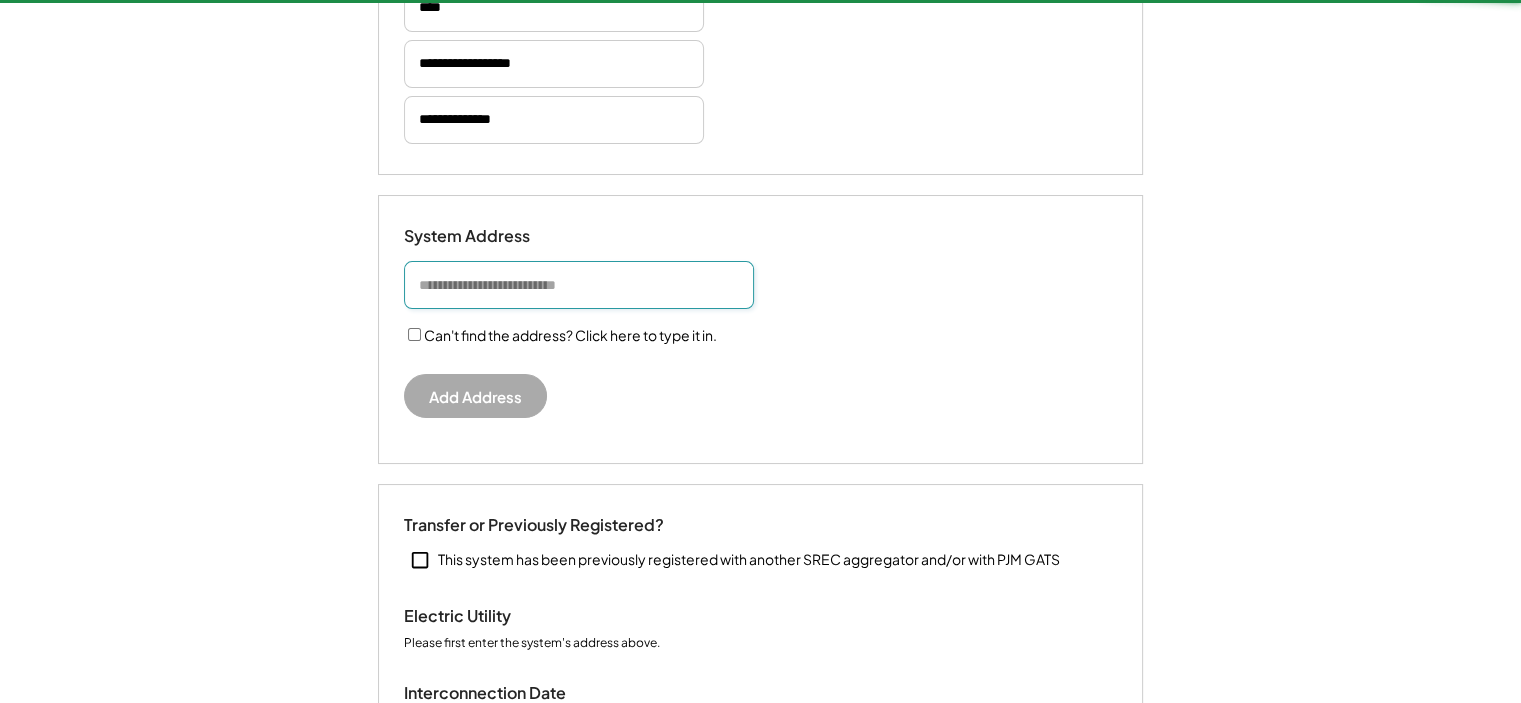 type 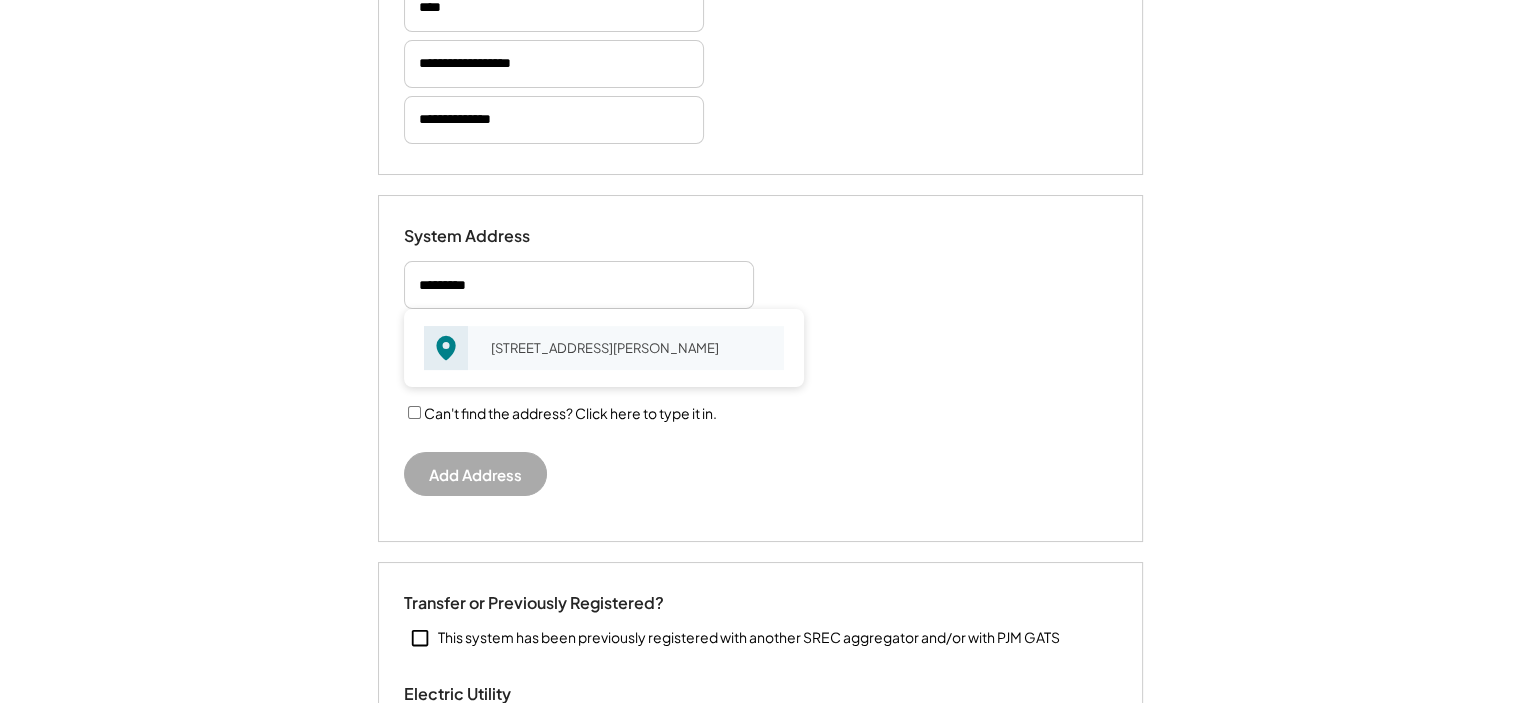 click on "[STREET_ADDRESS][PERSON_NAME]" at bounding box center [631, 348] 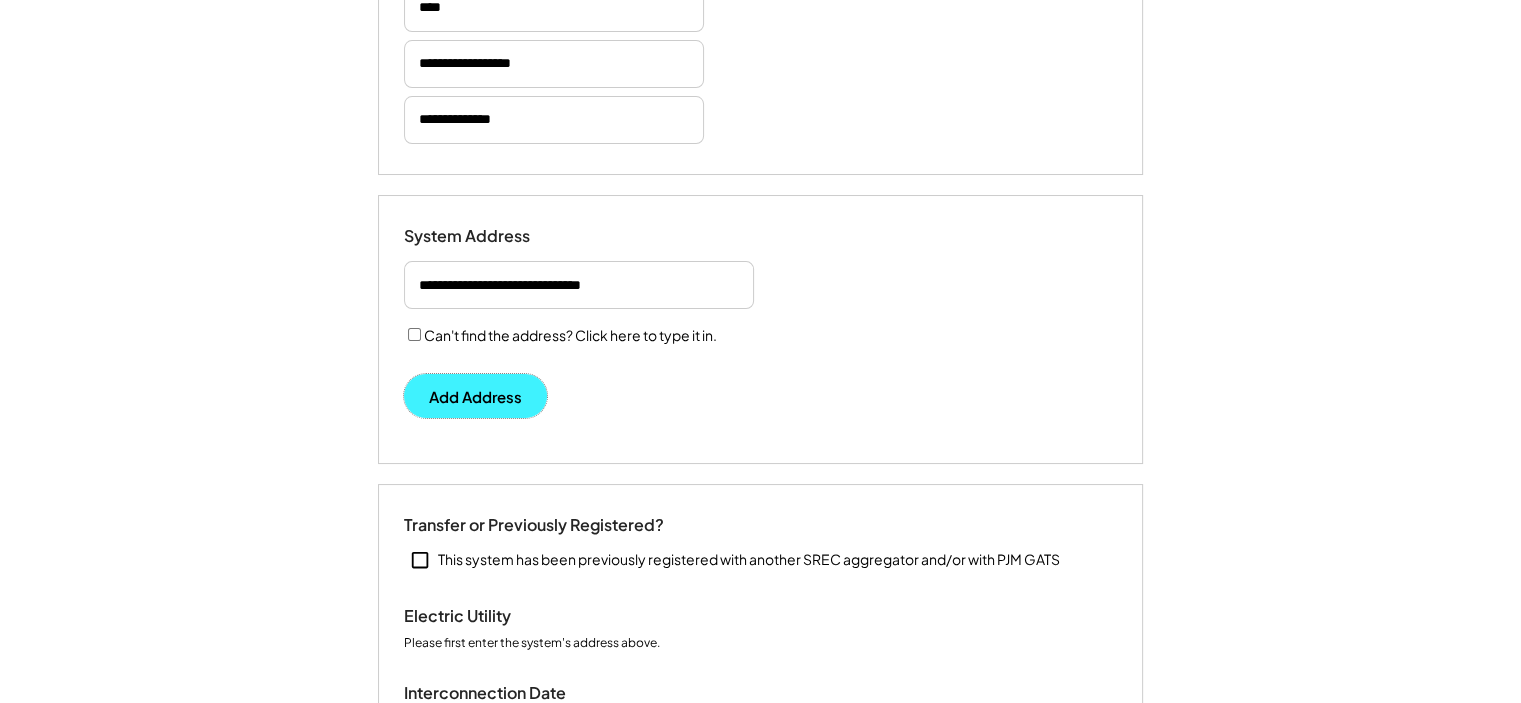 click on "Add Address" at bounding box center (475, 396) 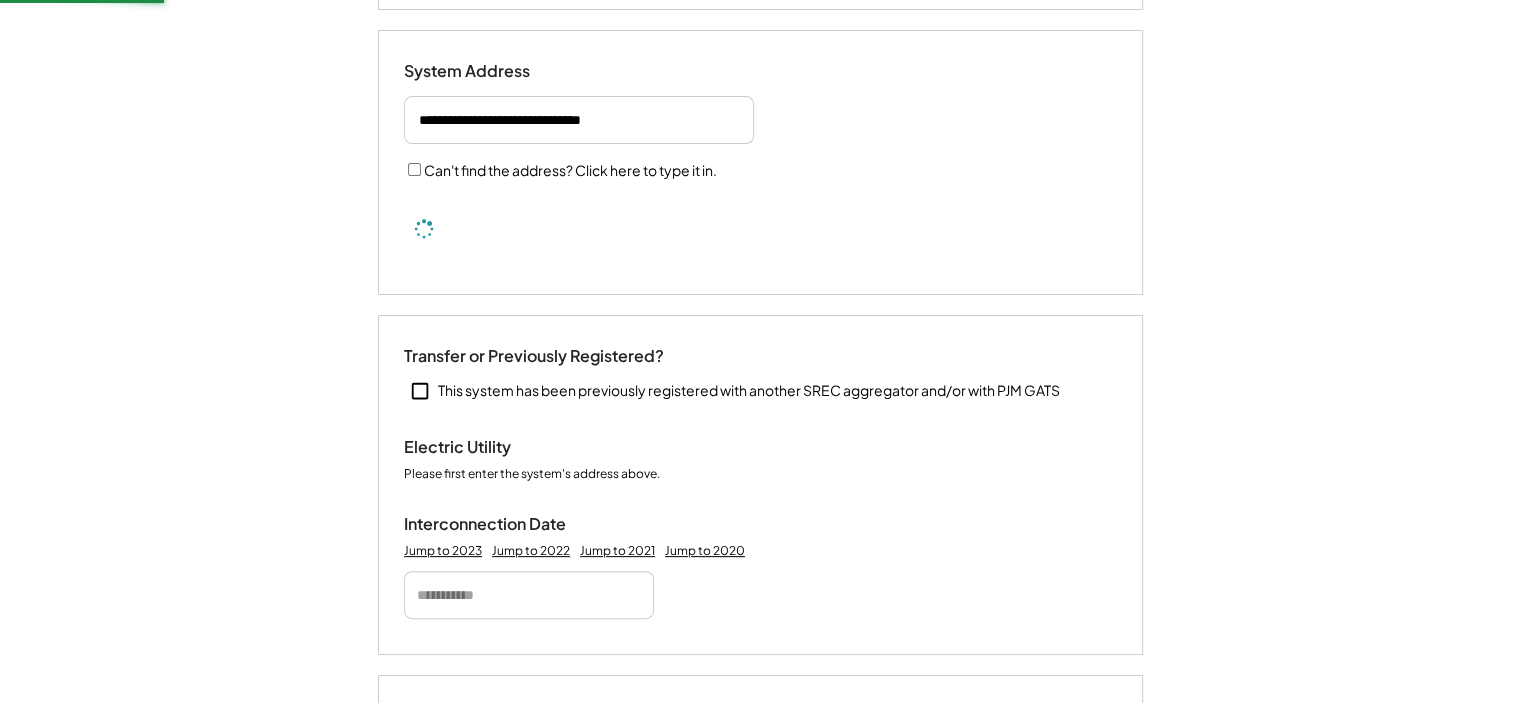 scroll, scrollTop: 600, scrollLeft: 0, axis: vertical 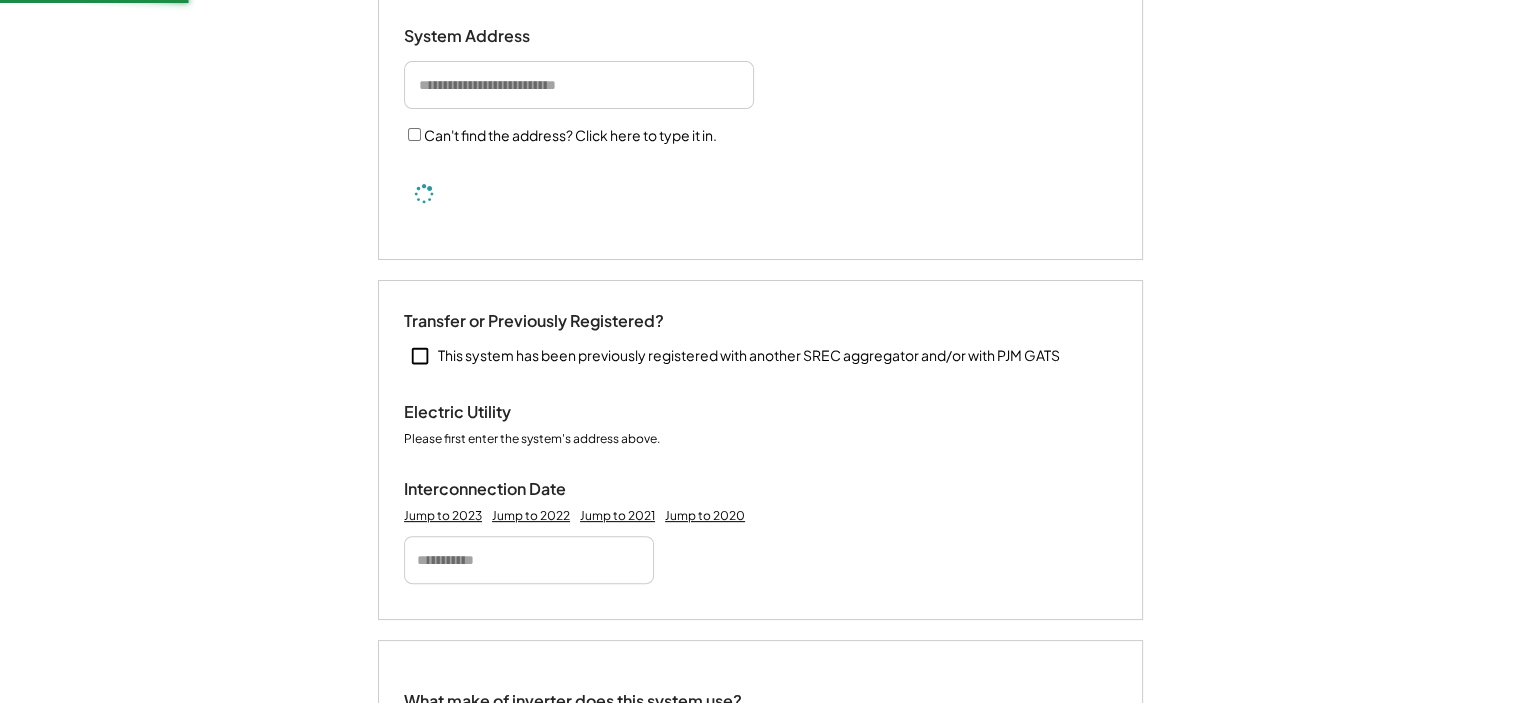 type 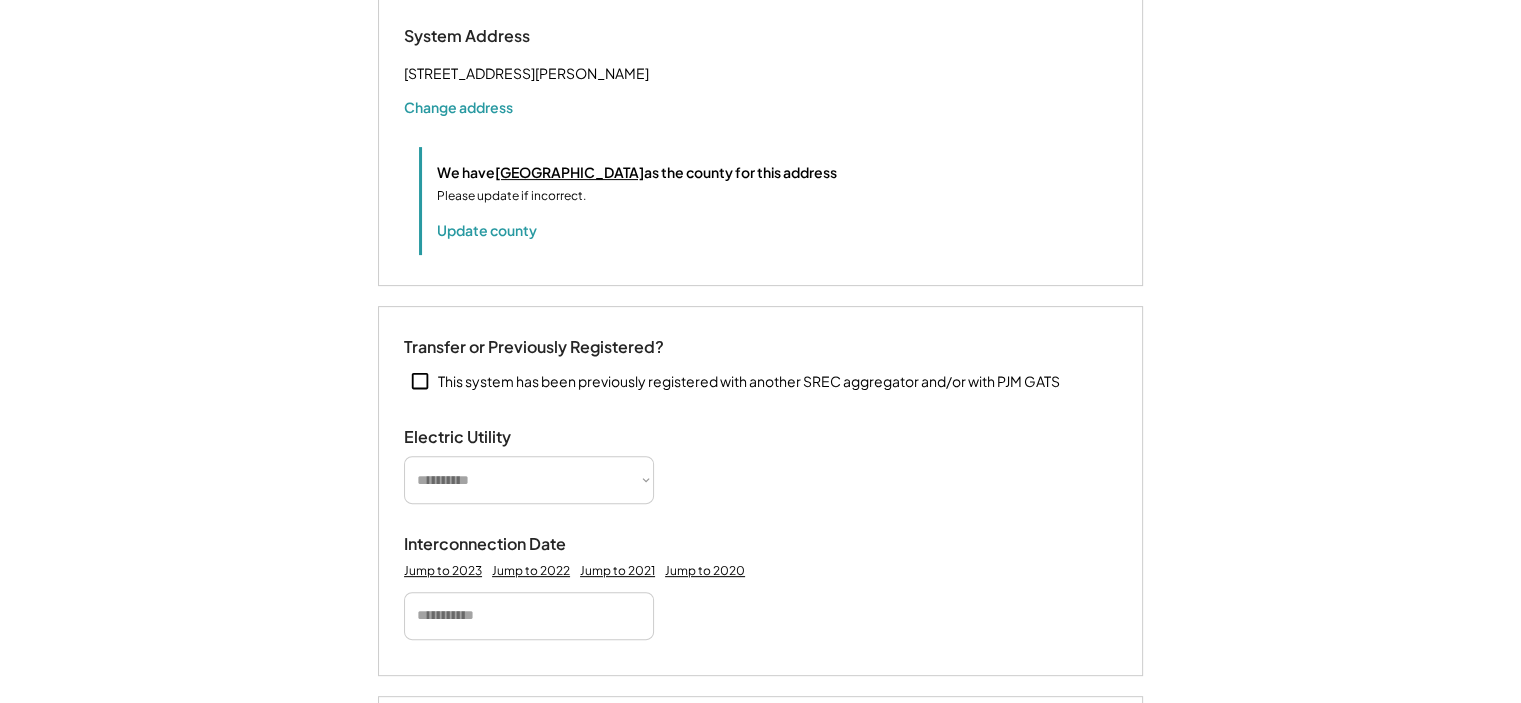 type 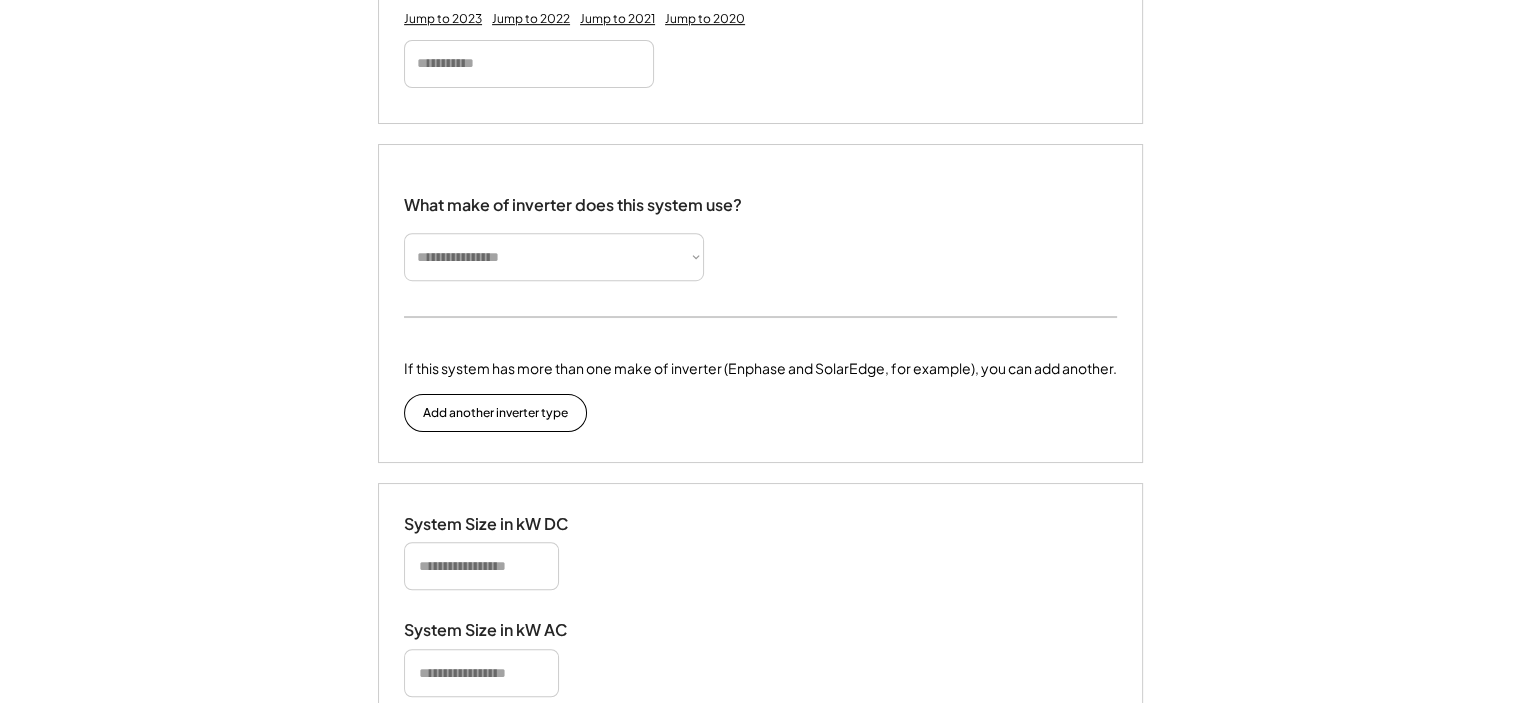 type 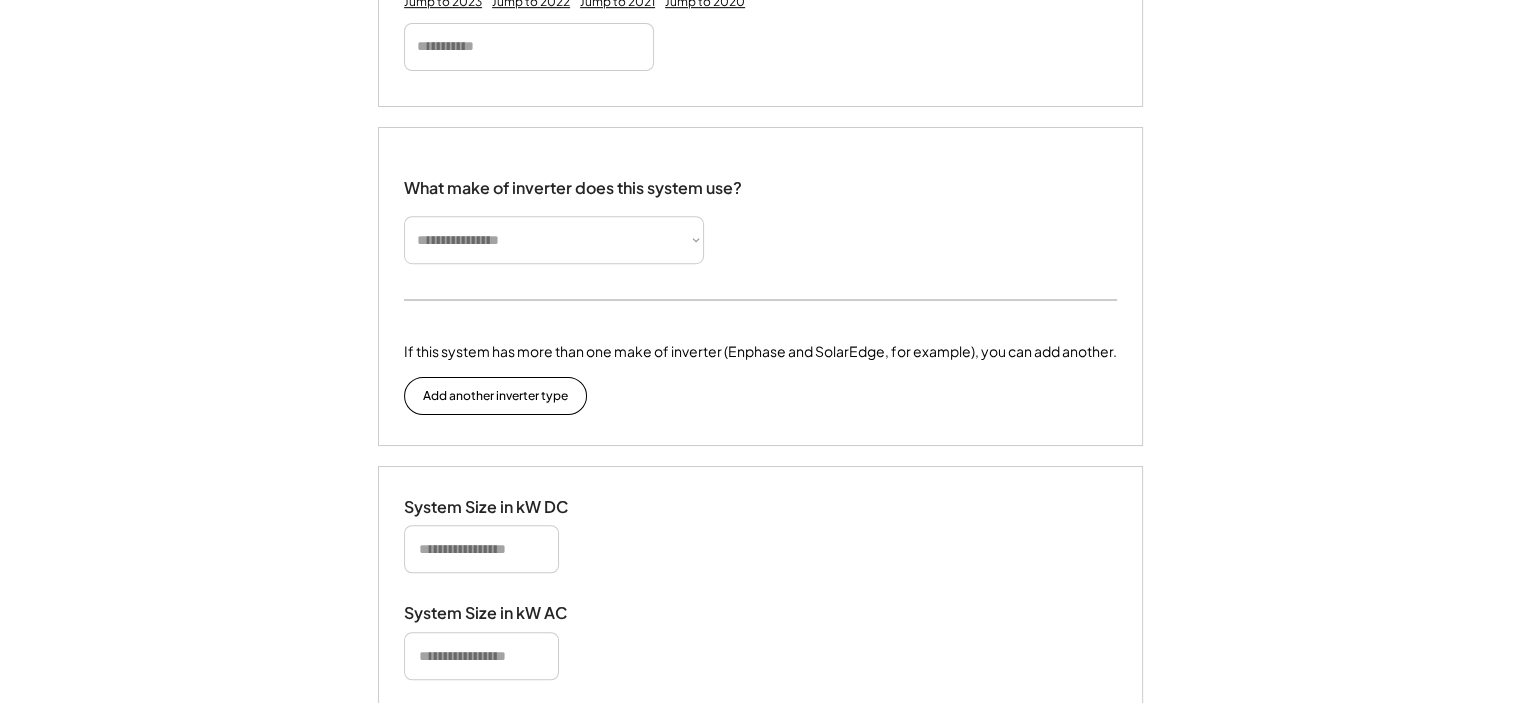 click on "**********" at bounding box center [554, 240] 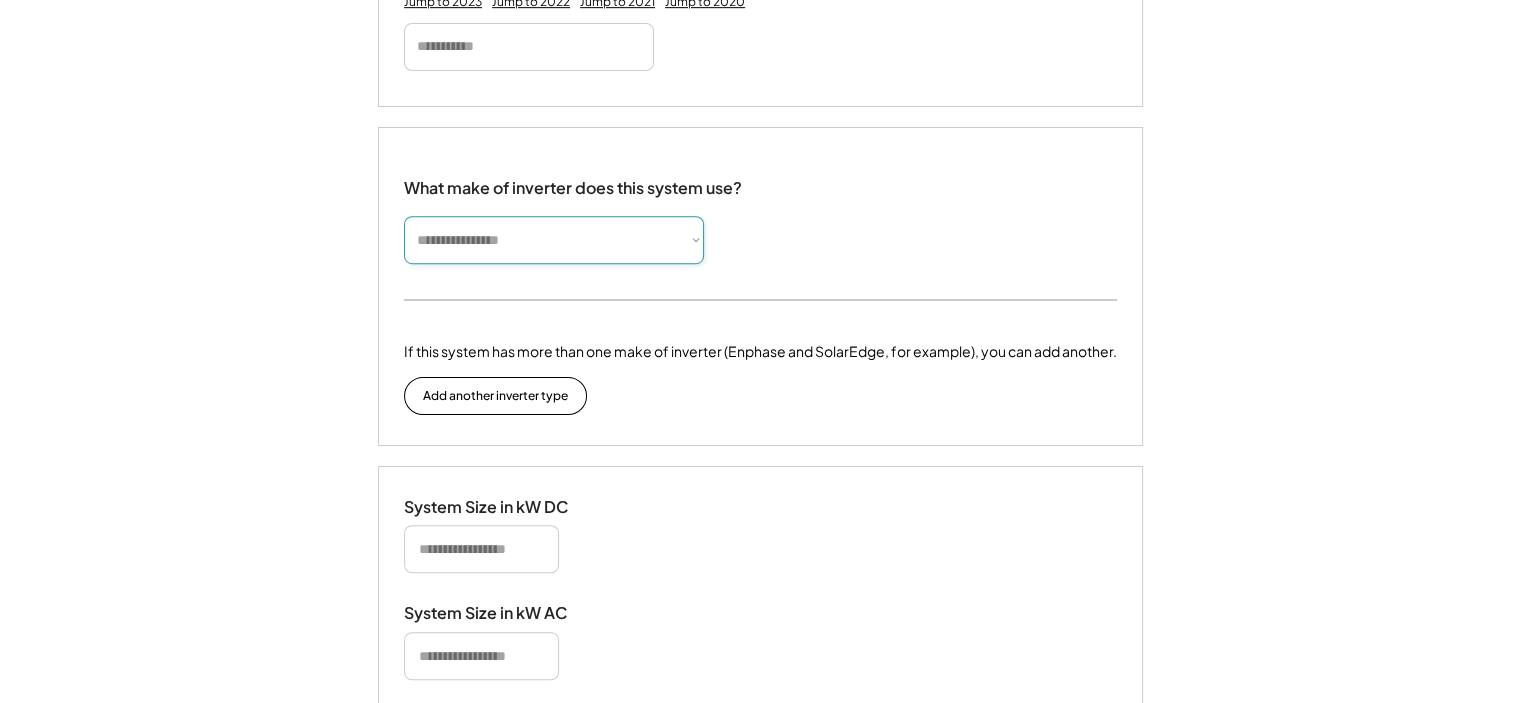 select on "*********" 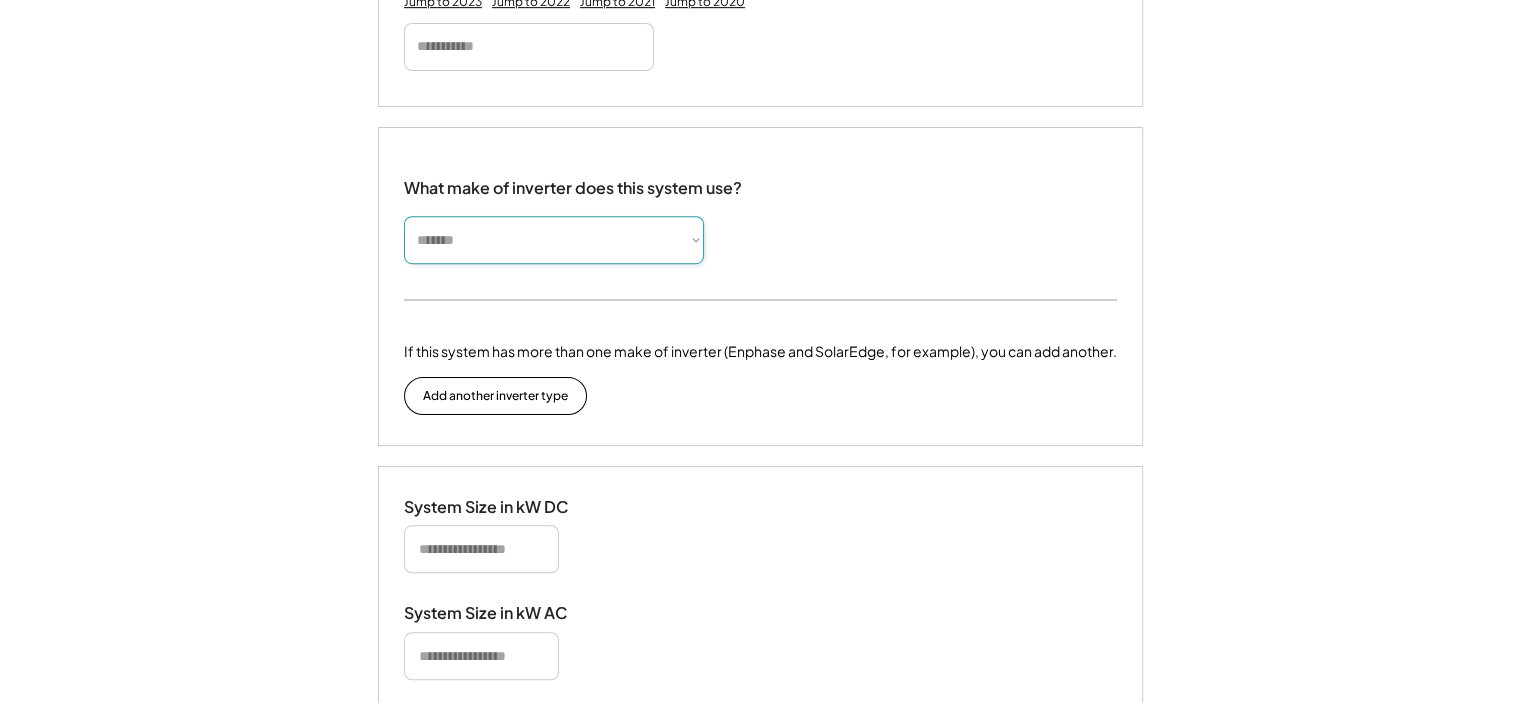 click on "**********" at bounding box center [554, 240] 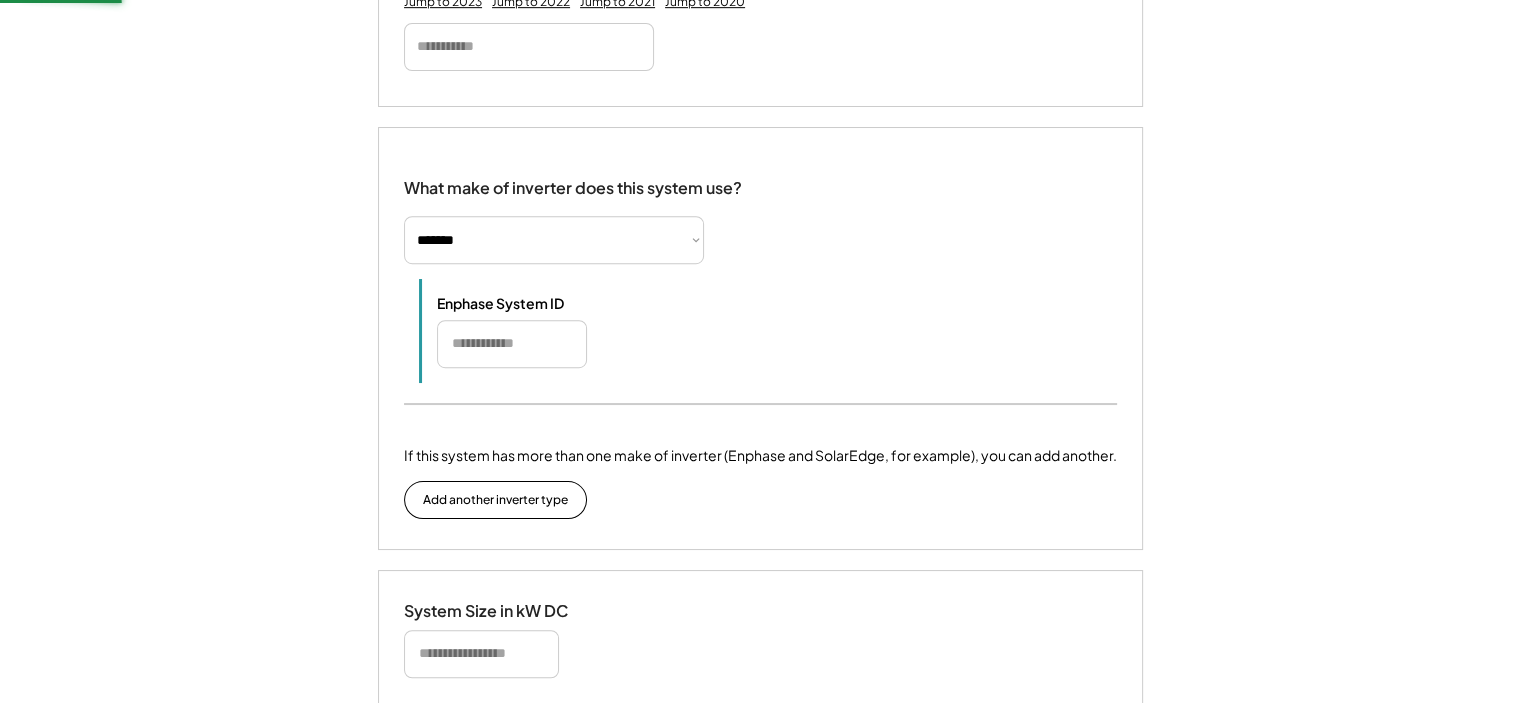 click at bounding box center (512, 344) 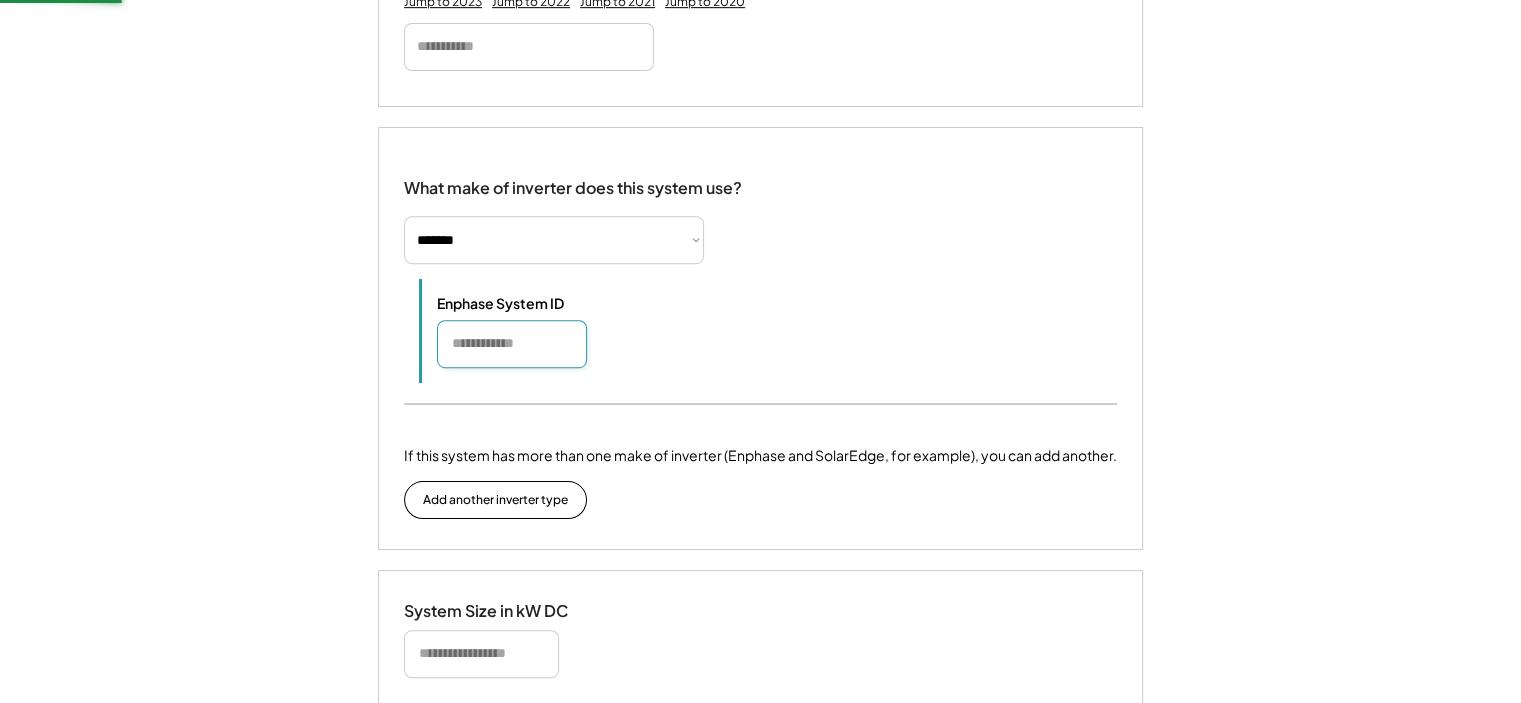 paste on "*******" 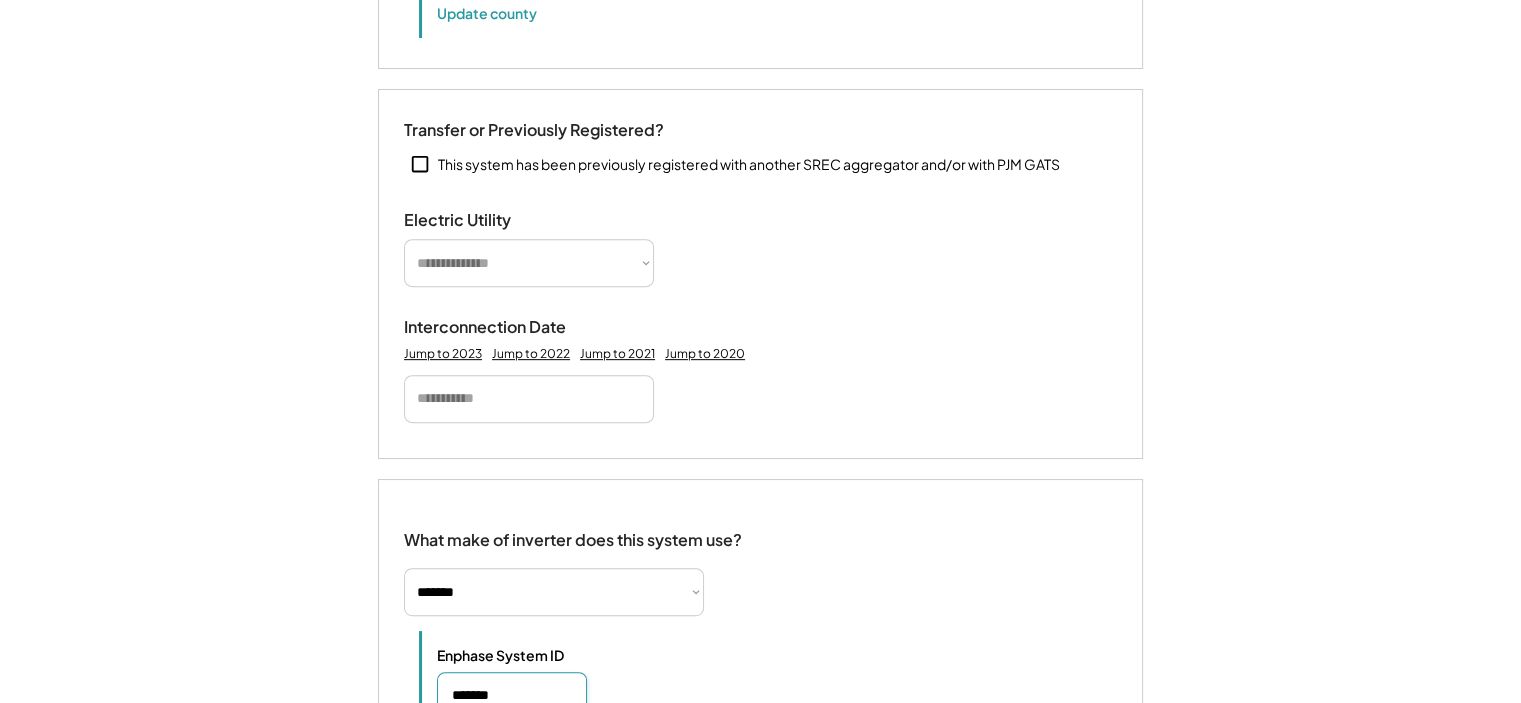 scroll, scrollTop: 809, scrollLeft: 0, axis: vertical 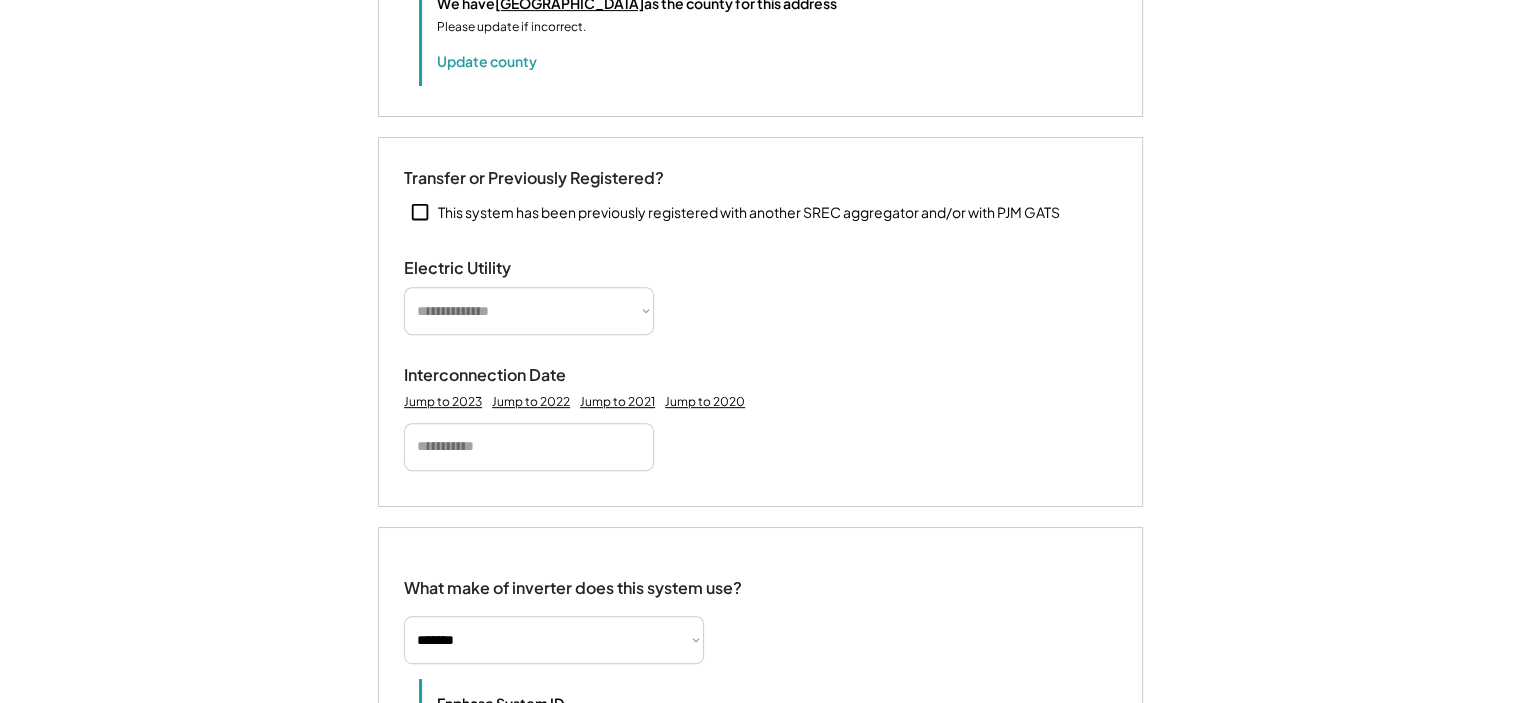 type on "*******" 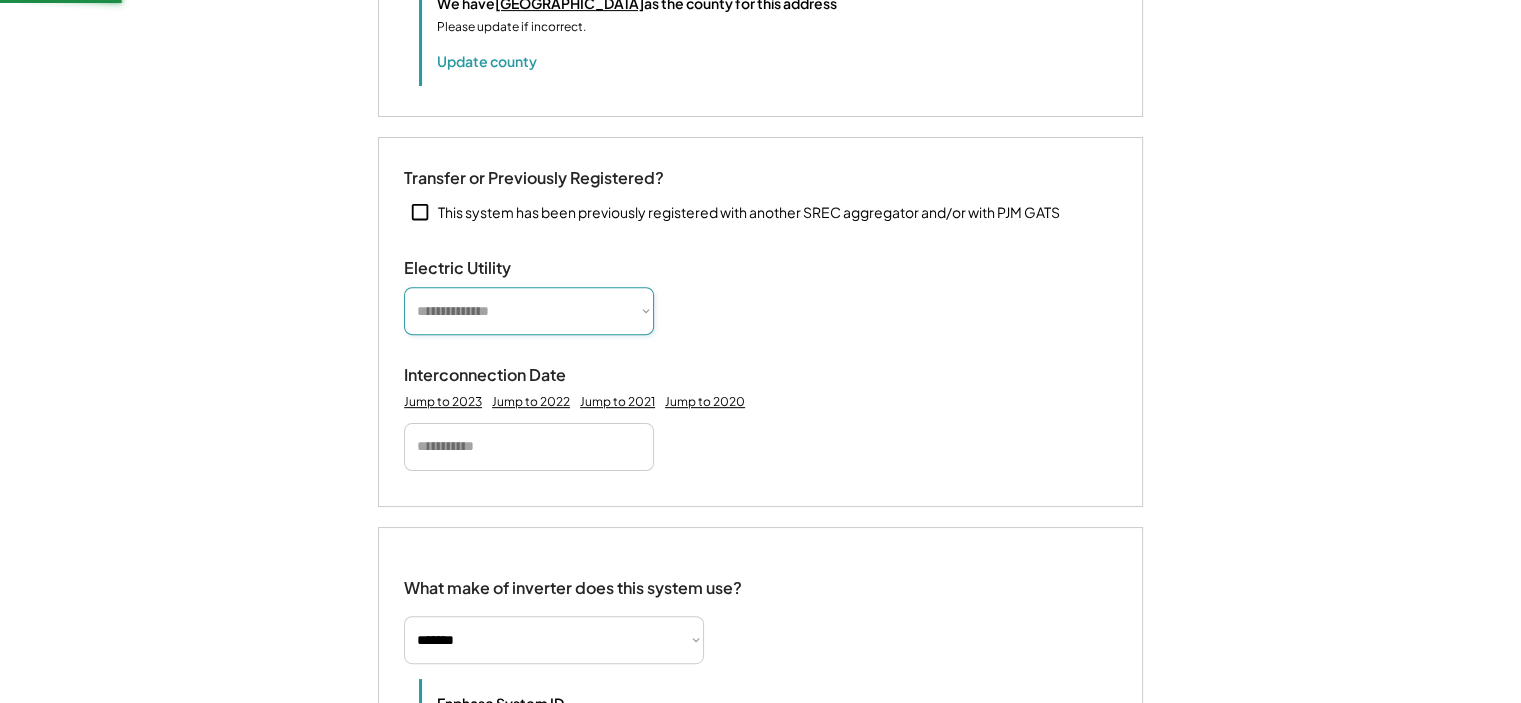 click on "**********" at bounding box center (529, 311) 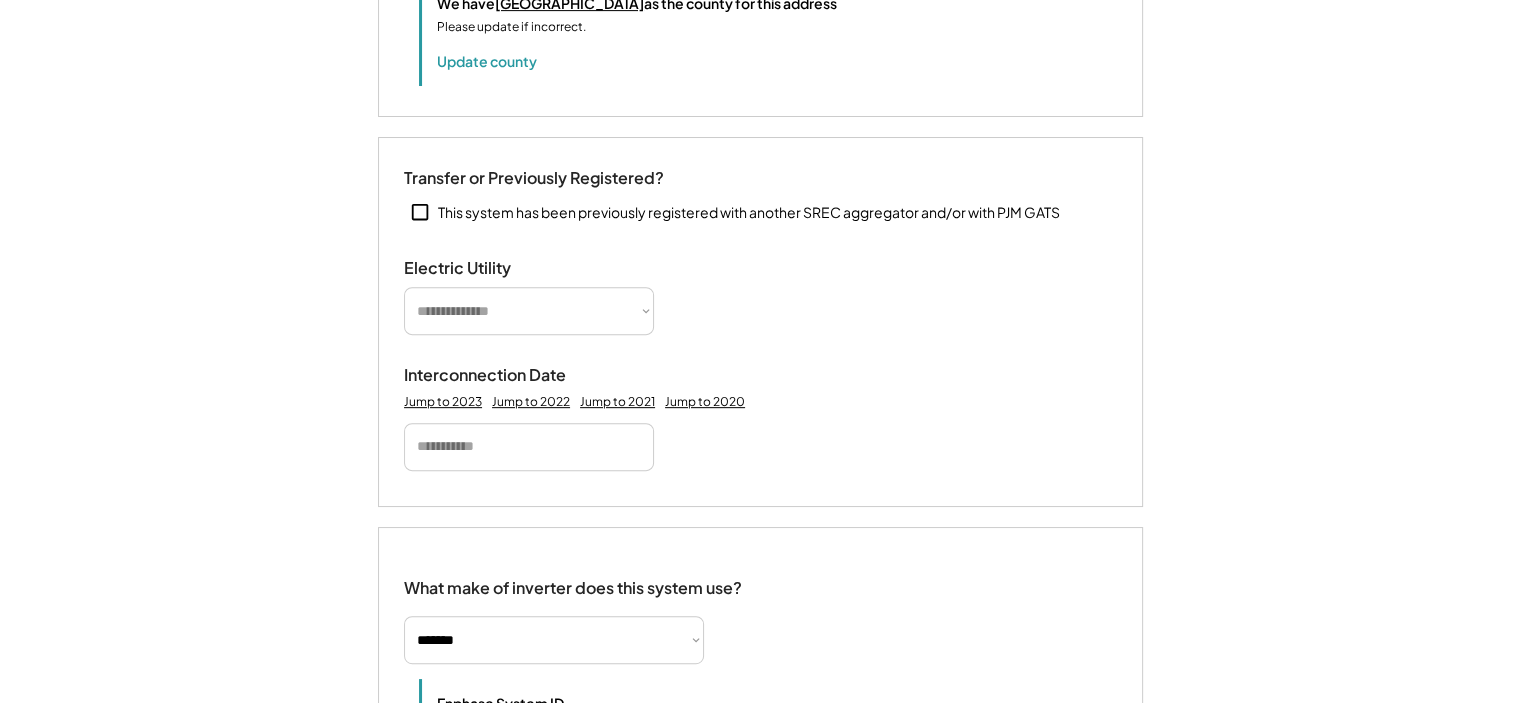 click on "**********" at bounding box center (760, -458) 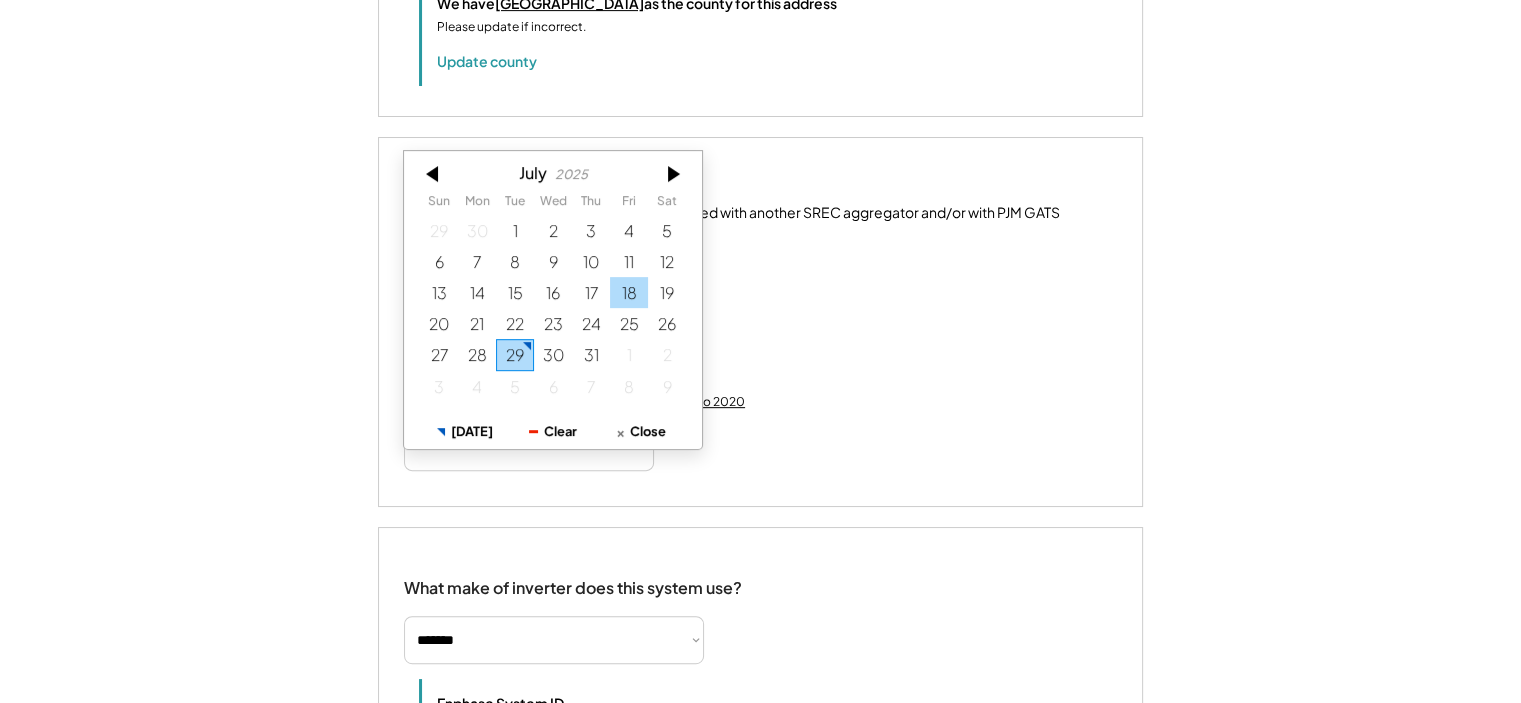 click on "18" at bounding box center (629, 292) 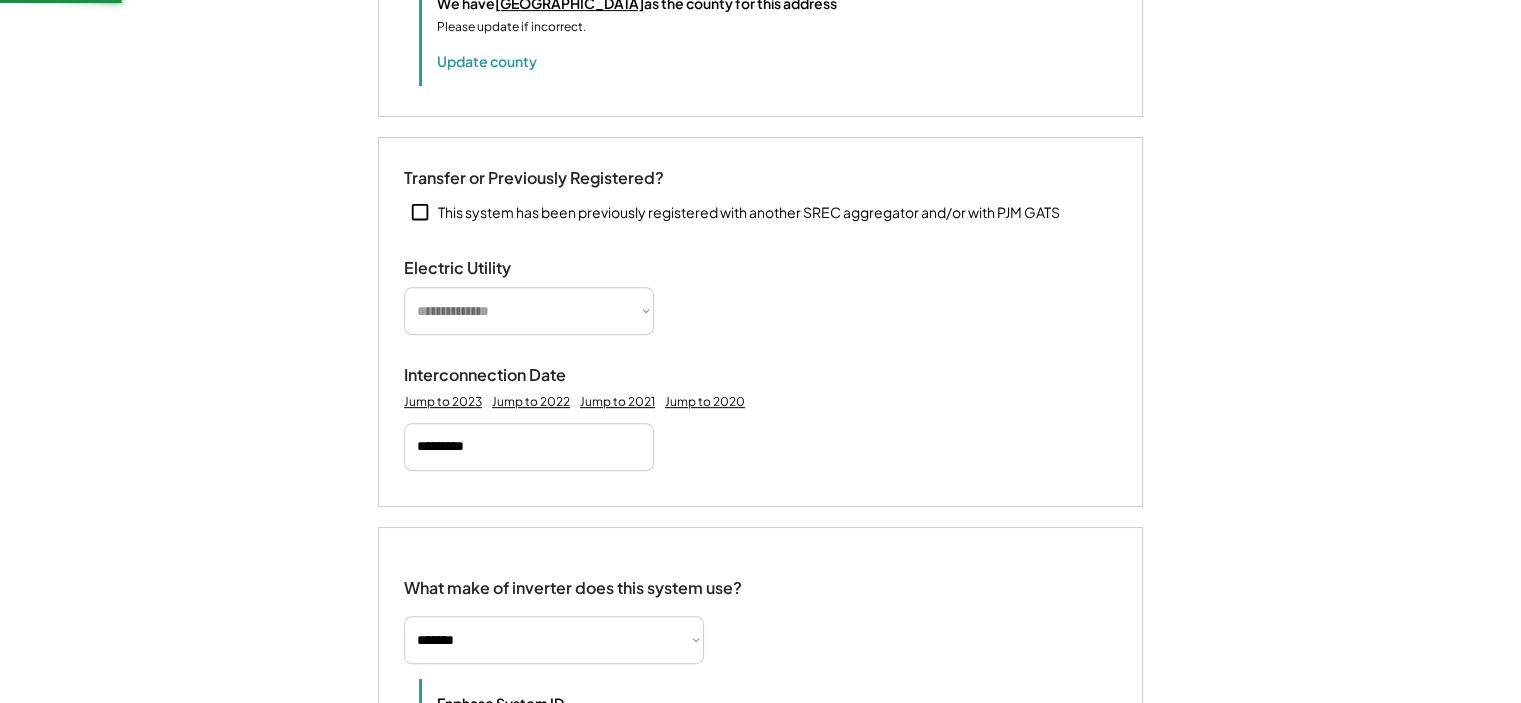type 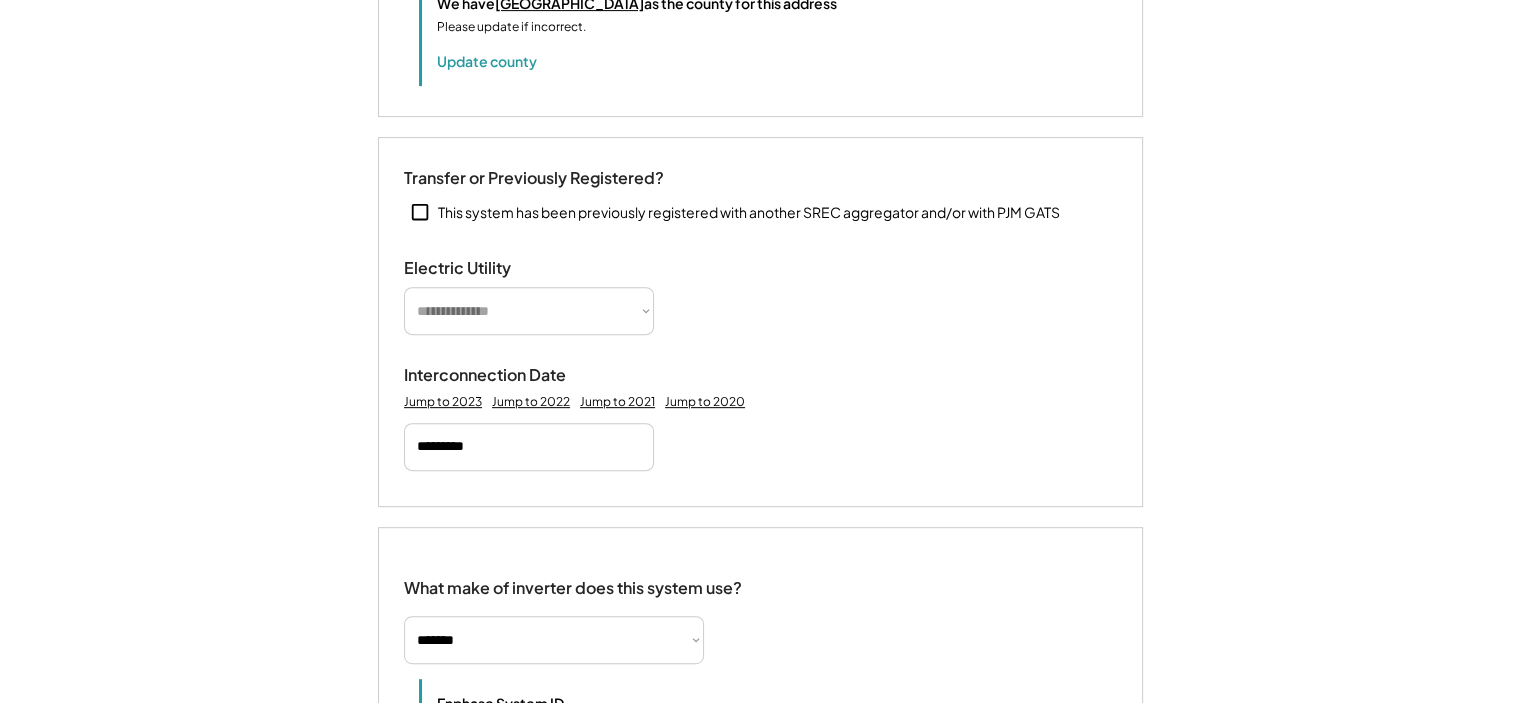 click on "**********" at bounding box center [529, 311] 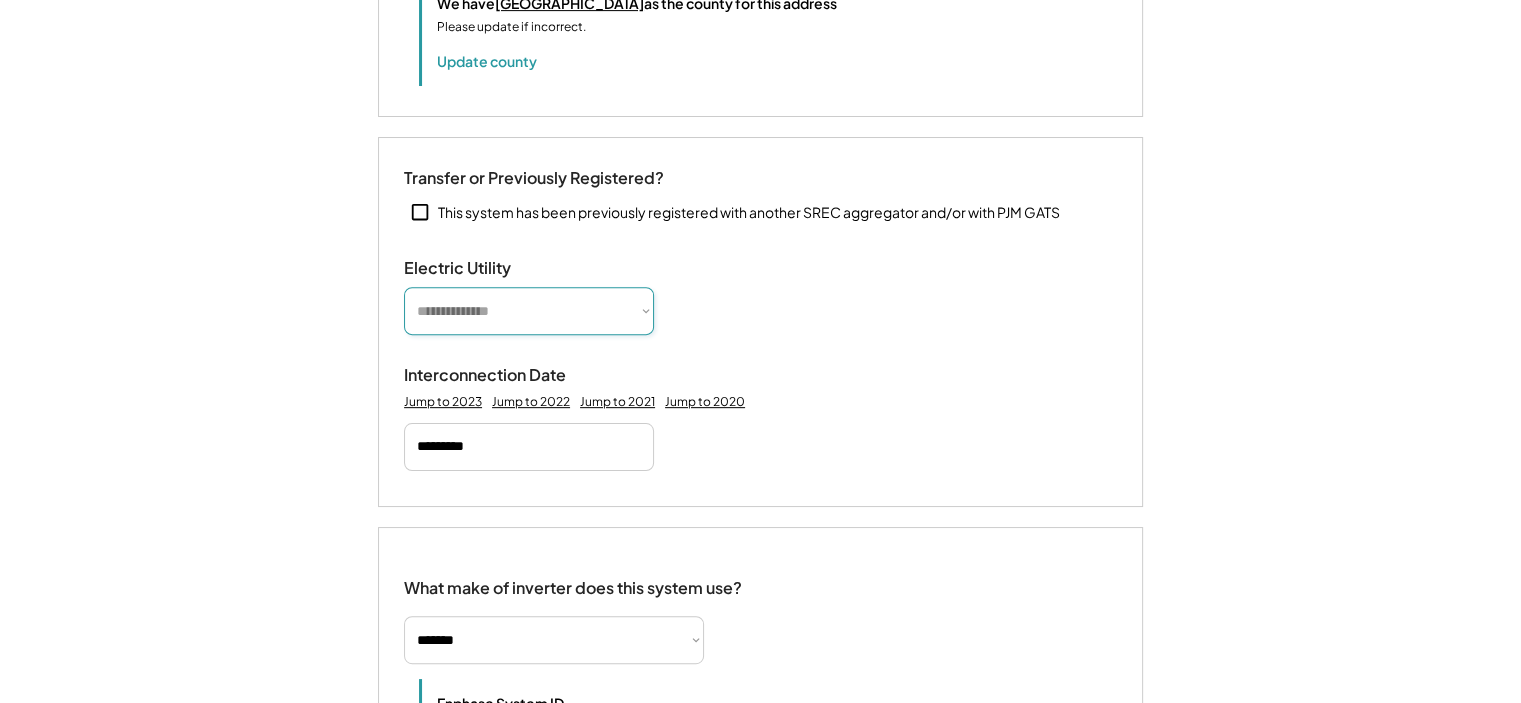 drag, startPoint x: 487, startPoint y: 338, endPoint x: 533, endPoint y: 346, distance: 46.69047 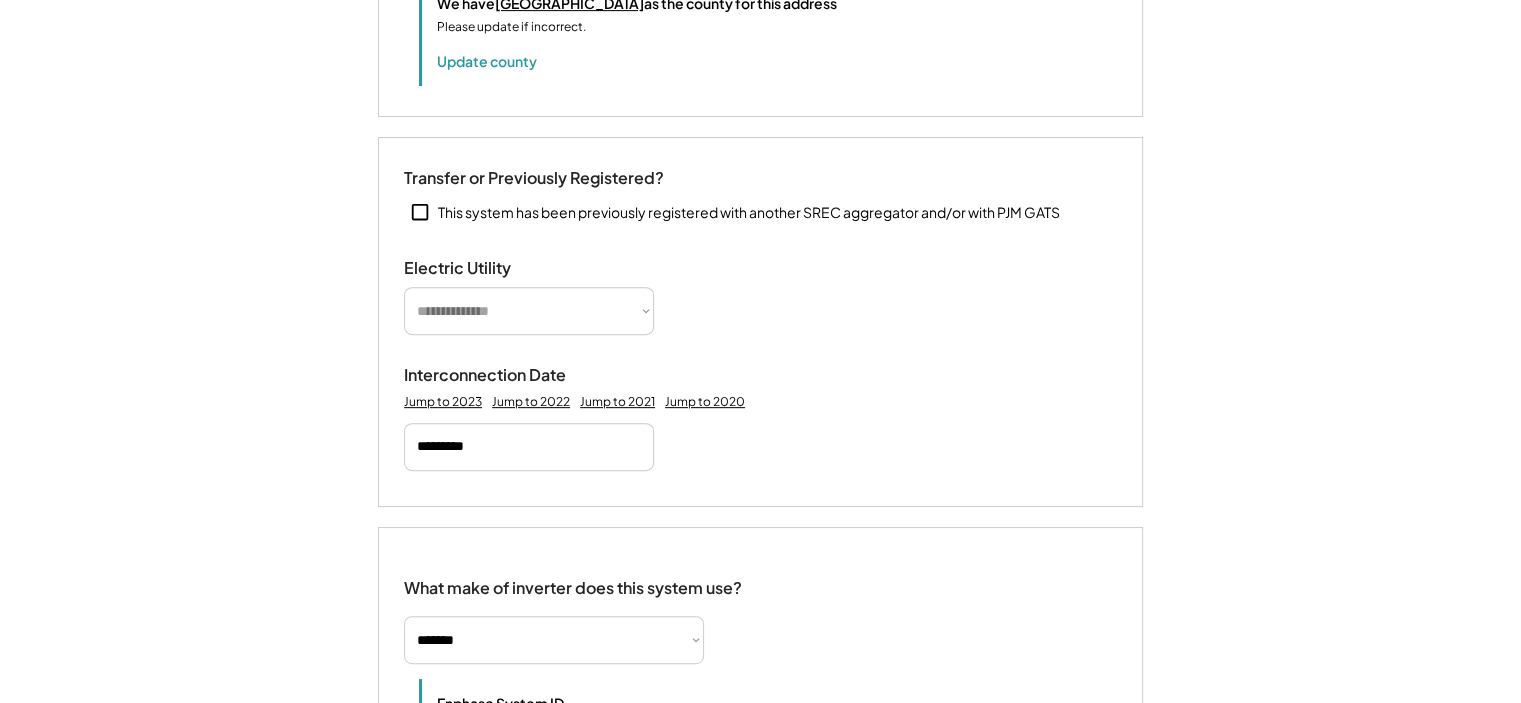 click on "**********" at bounding box center [529, 311] 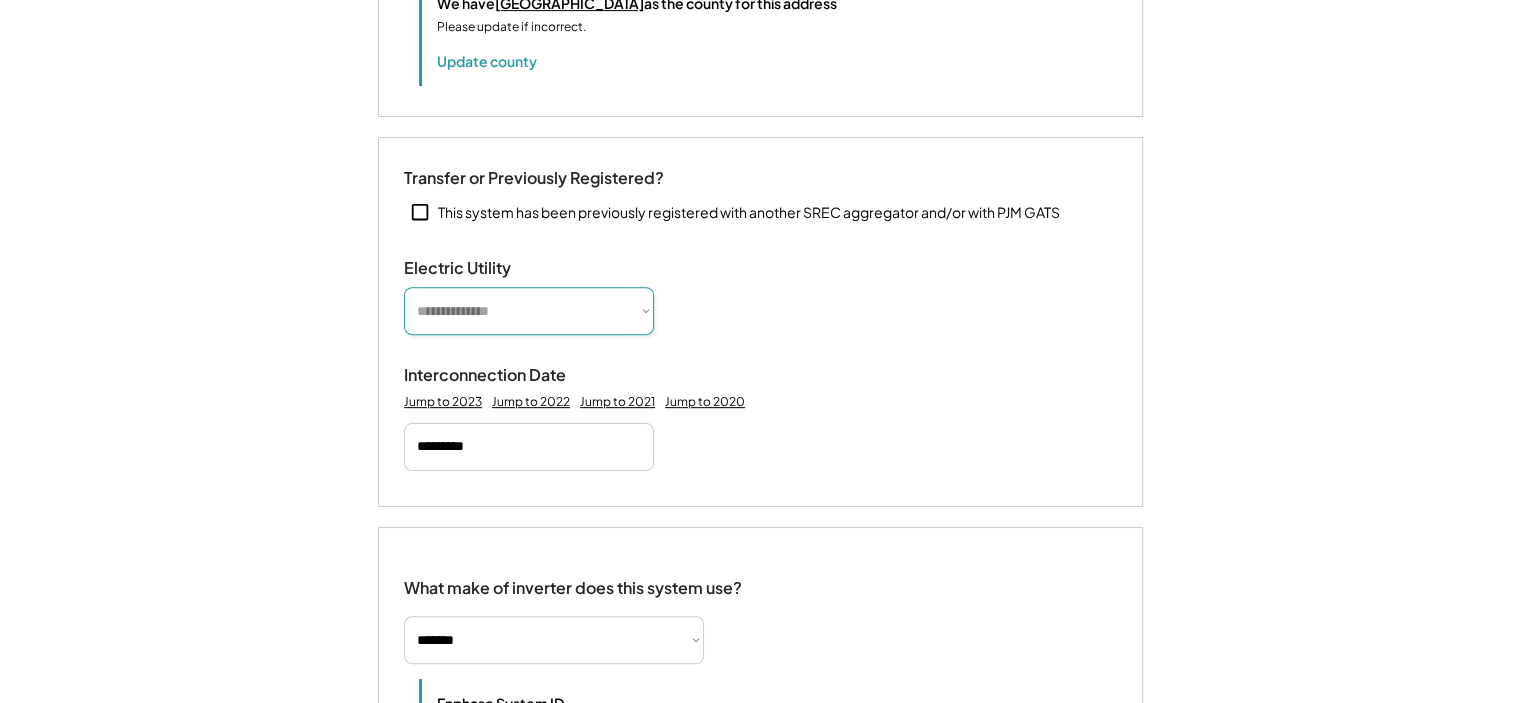 select on "**********" 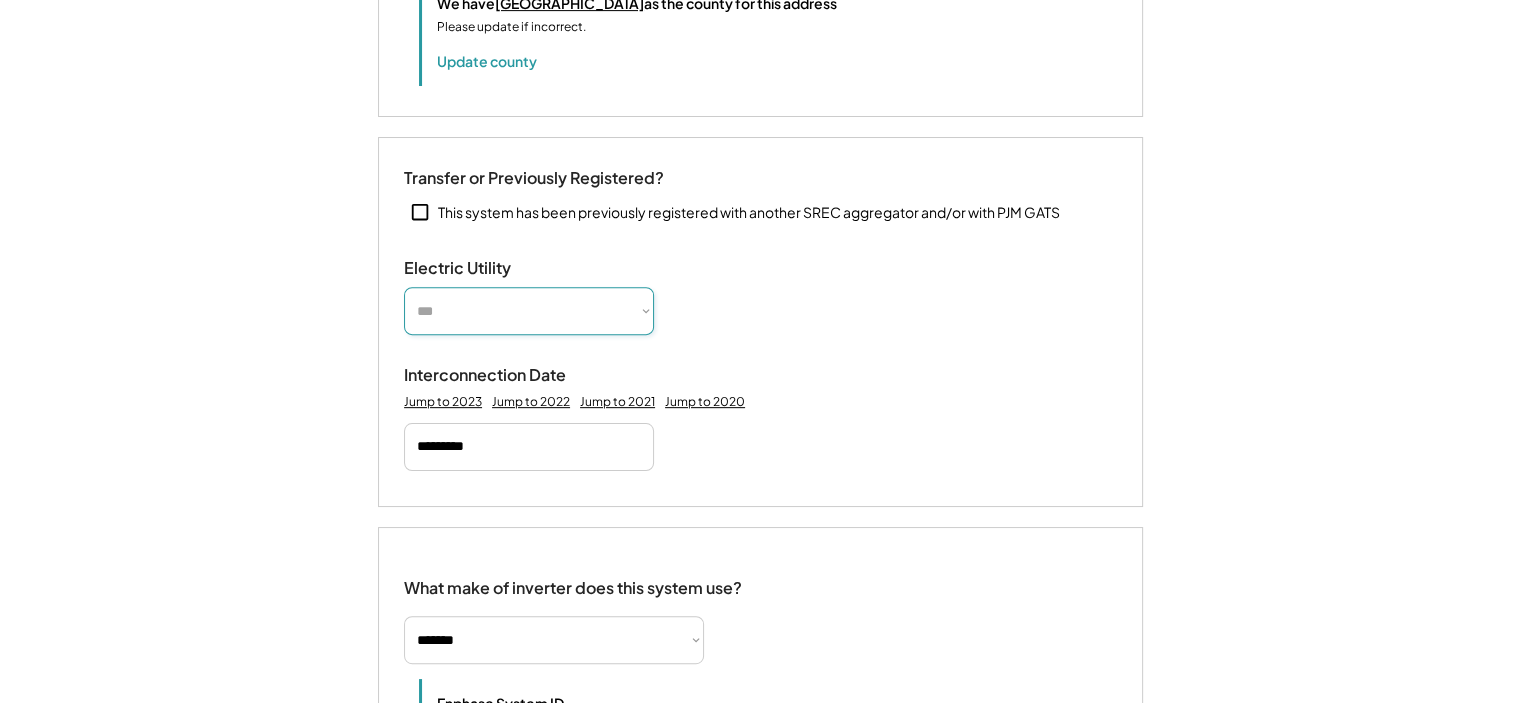 click on "**********" at bounding box center (529, 311) 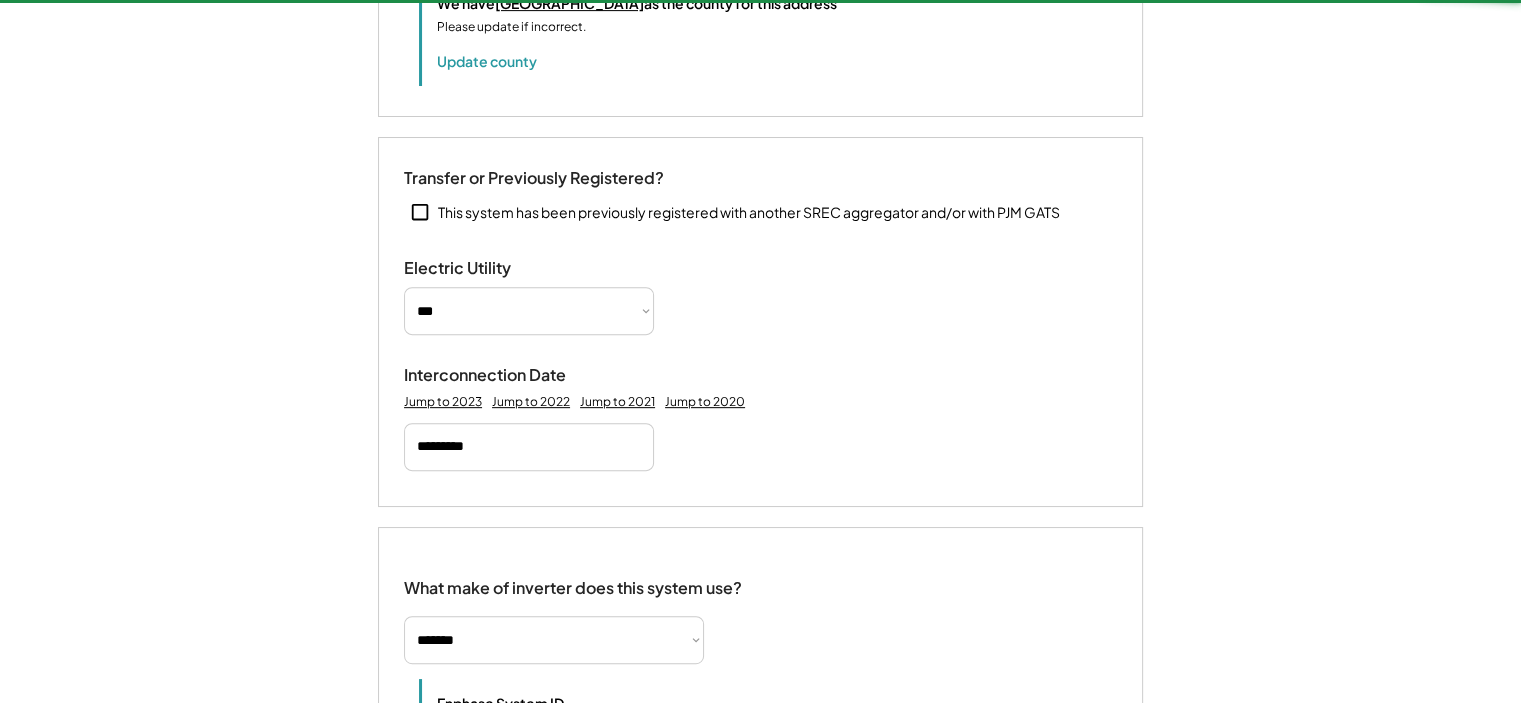 type 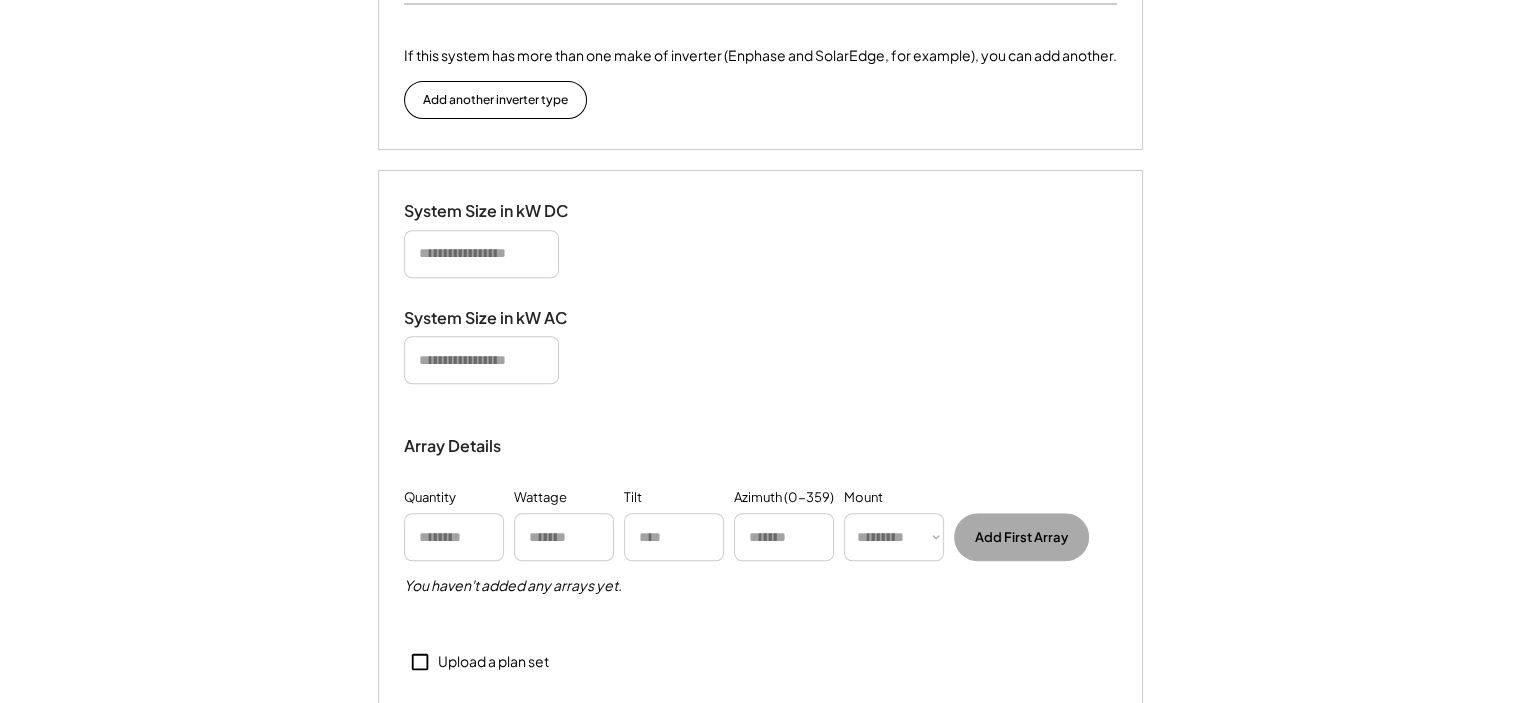 scroll, scrollTop: 1709, scrollLeft: 0, axis: vertical 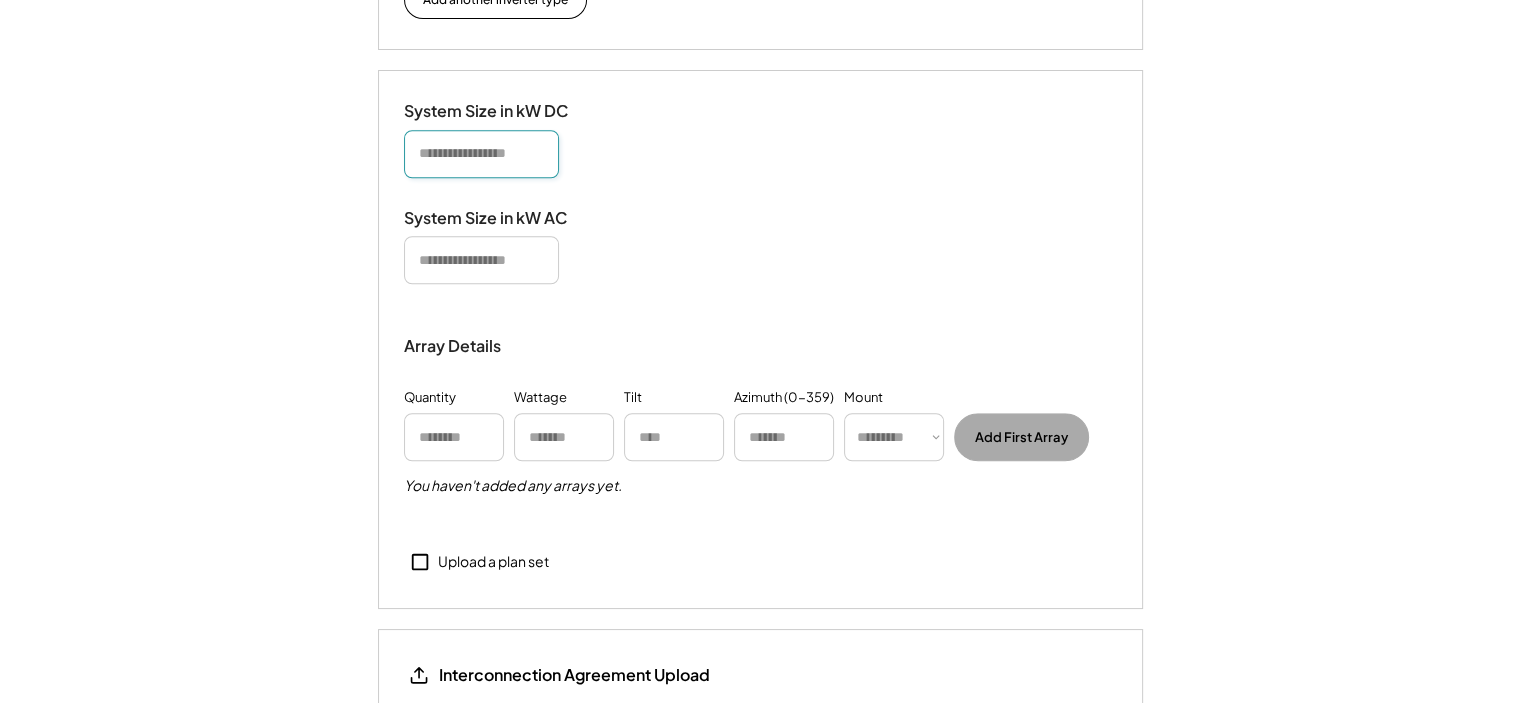 click at bounding box center [481, 154] 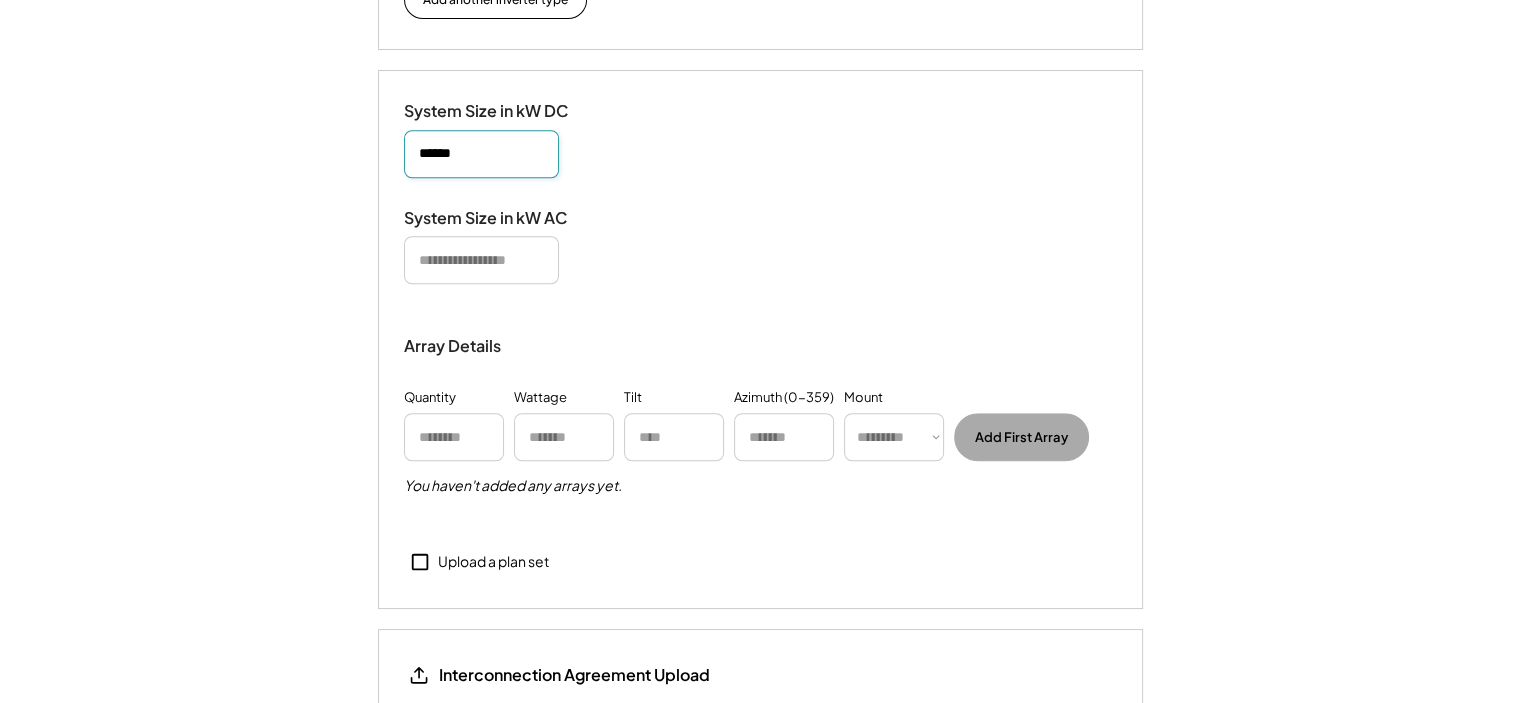 type on "******" 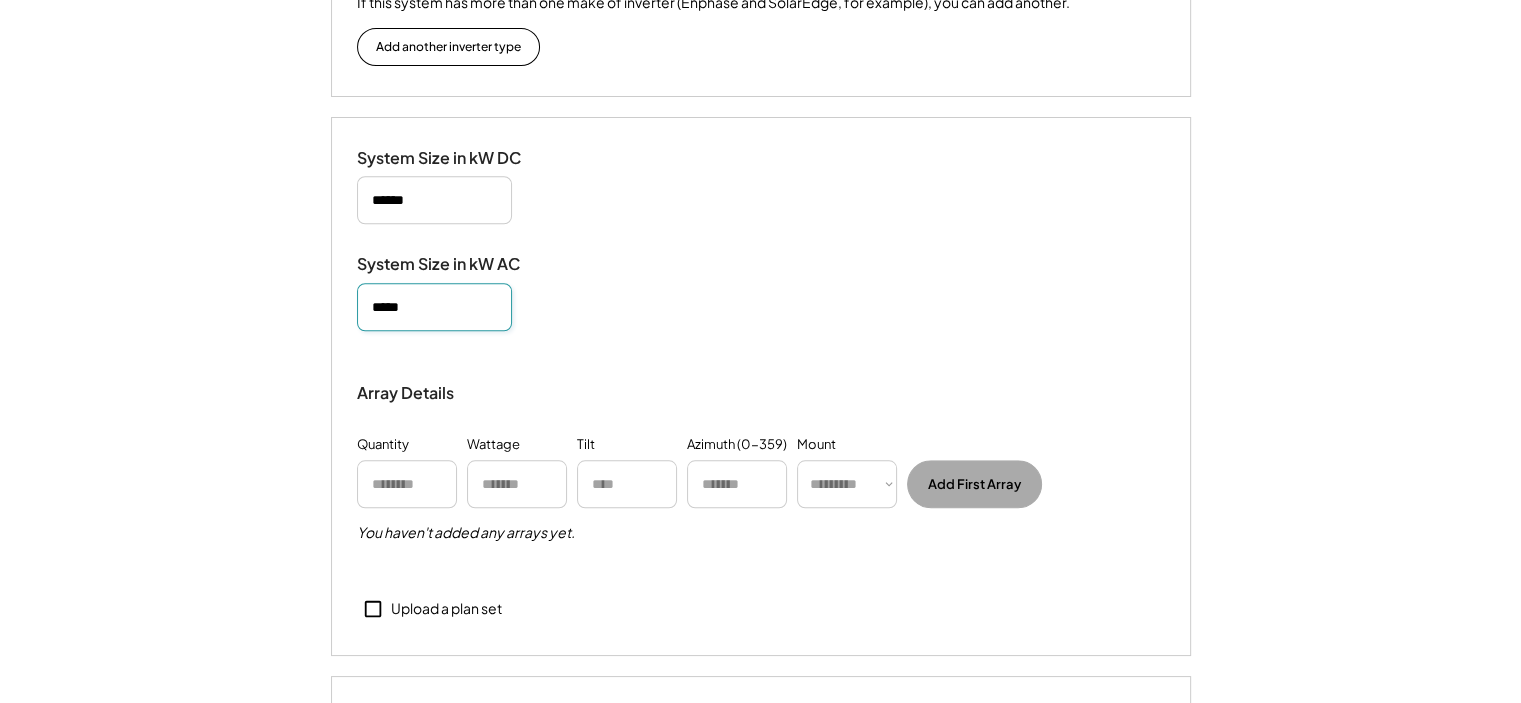 type on "*****" 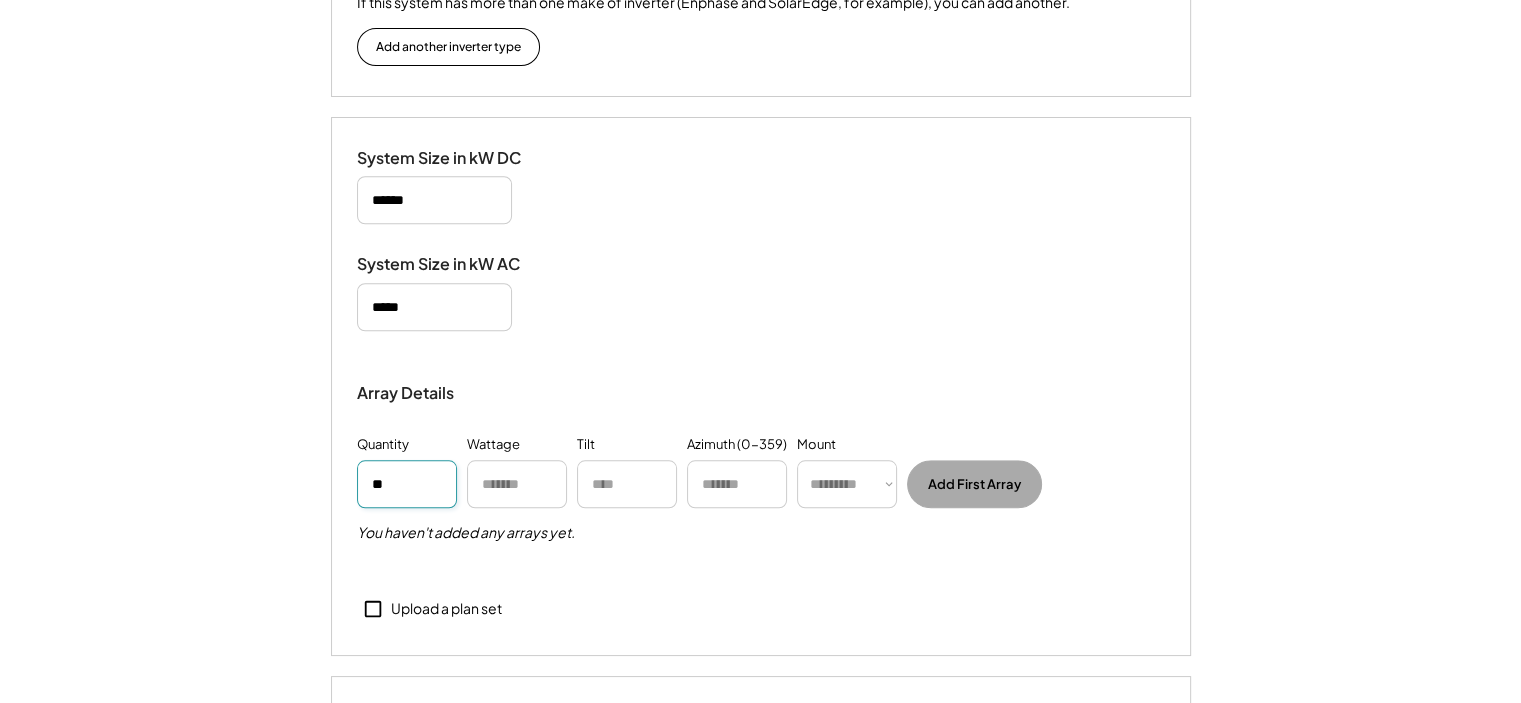 type on "**" 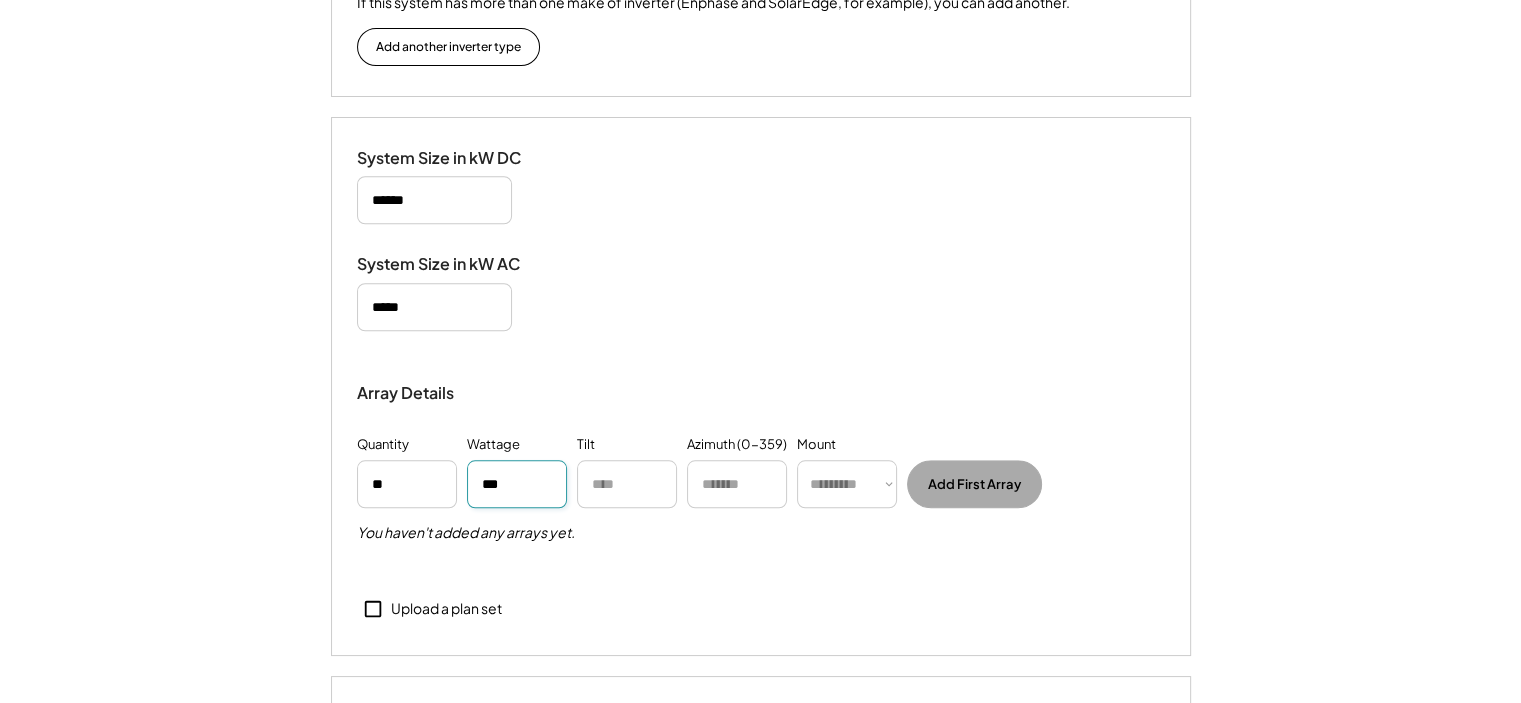 type on "***" 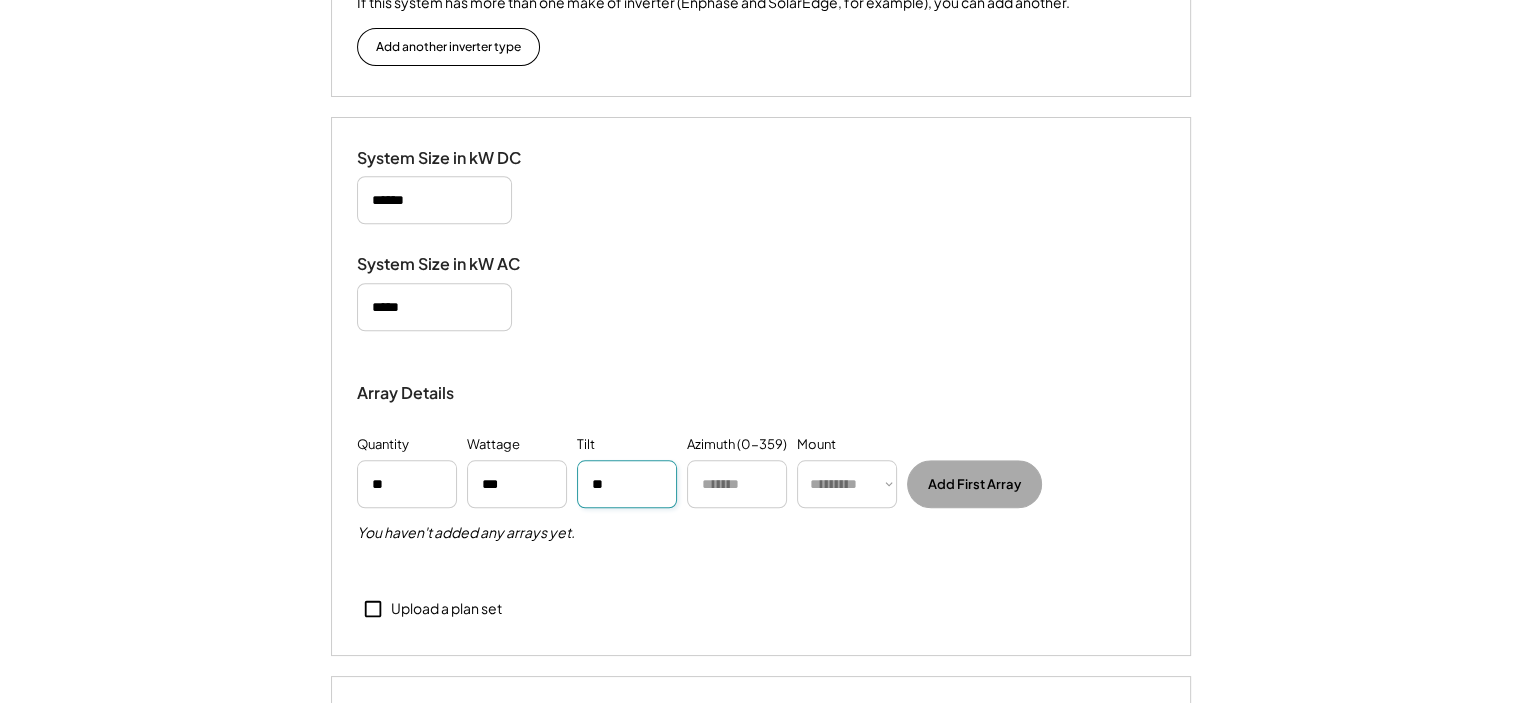 type on "**" 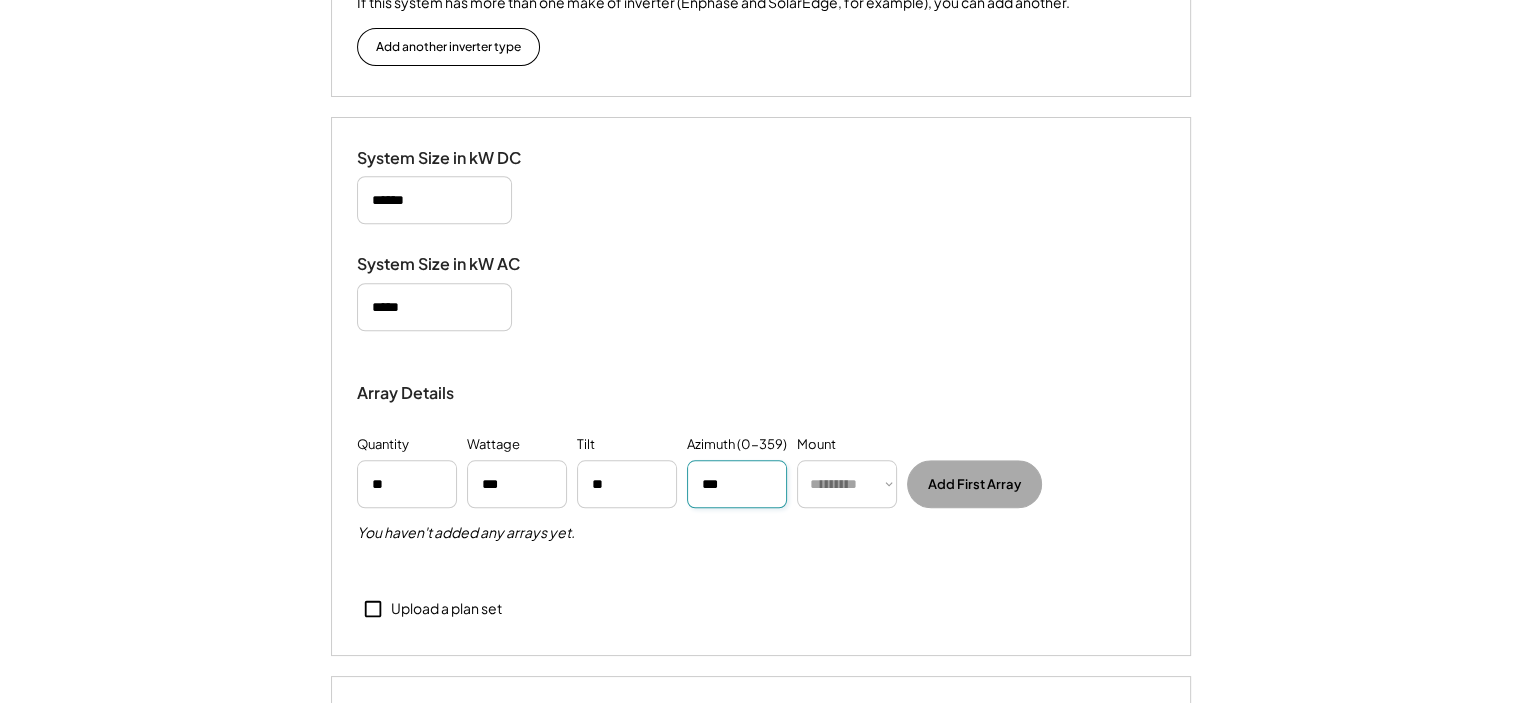 type on "***" 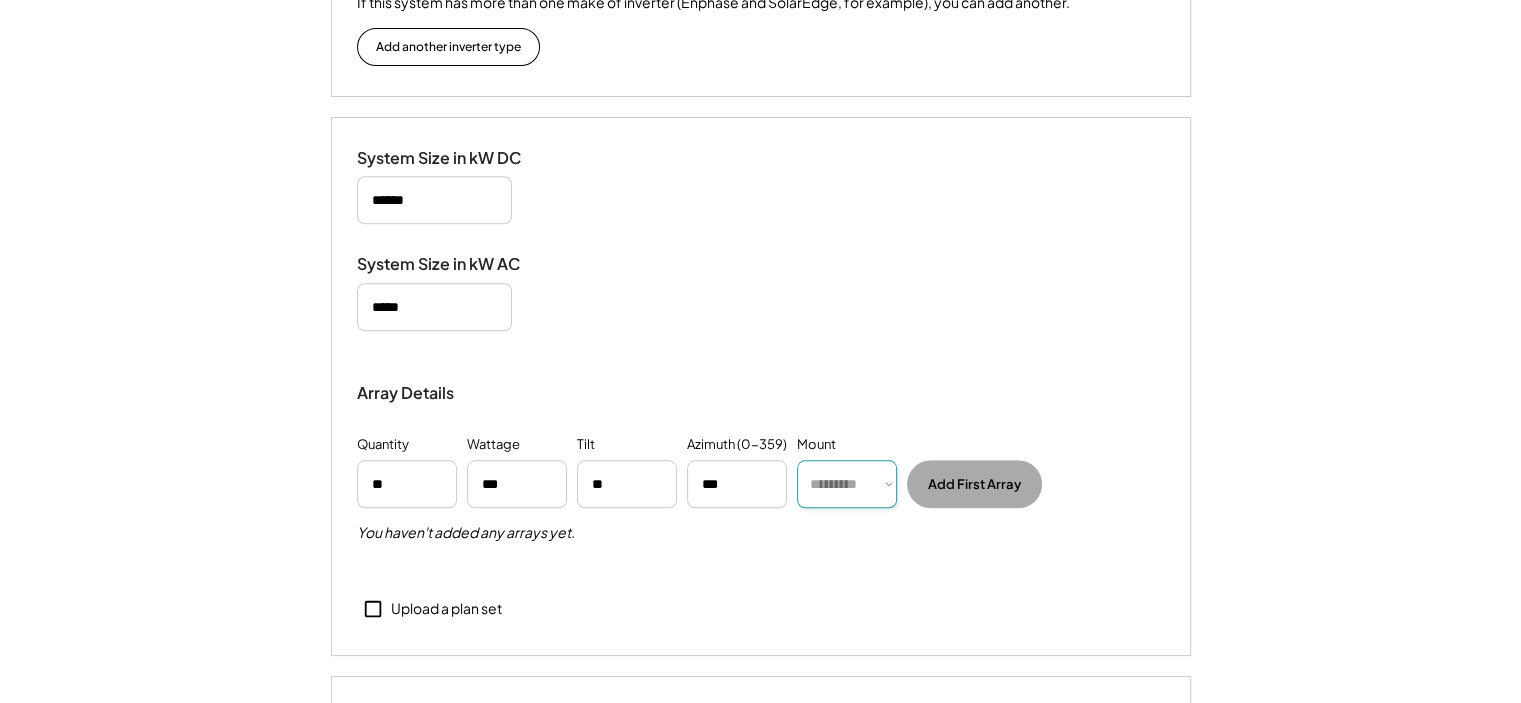 select on "******" 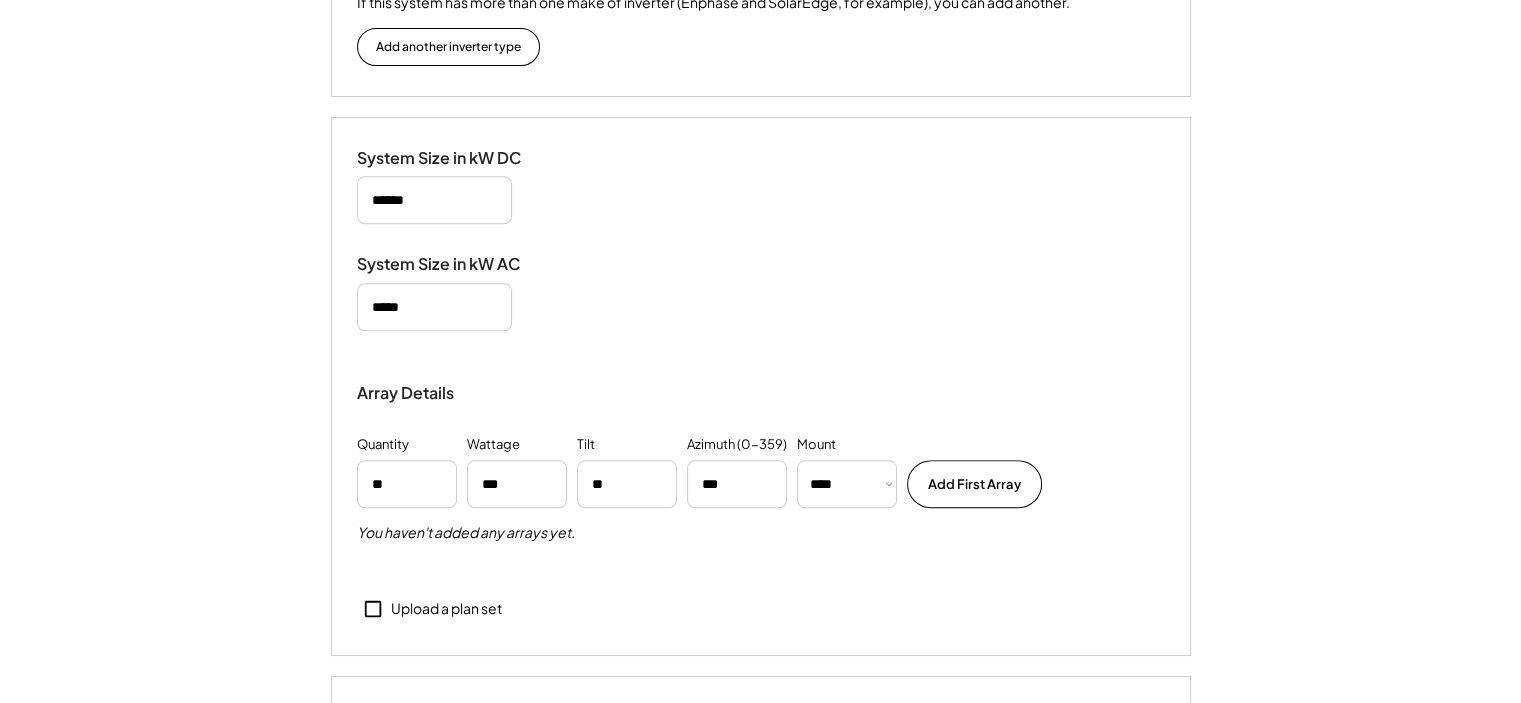 type 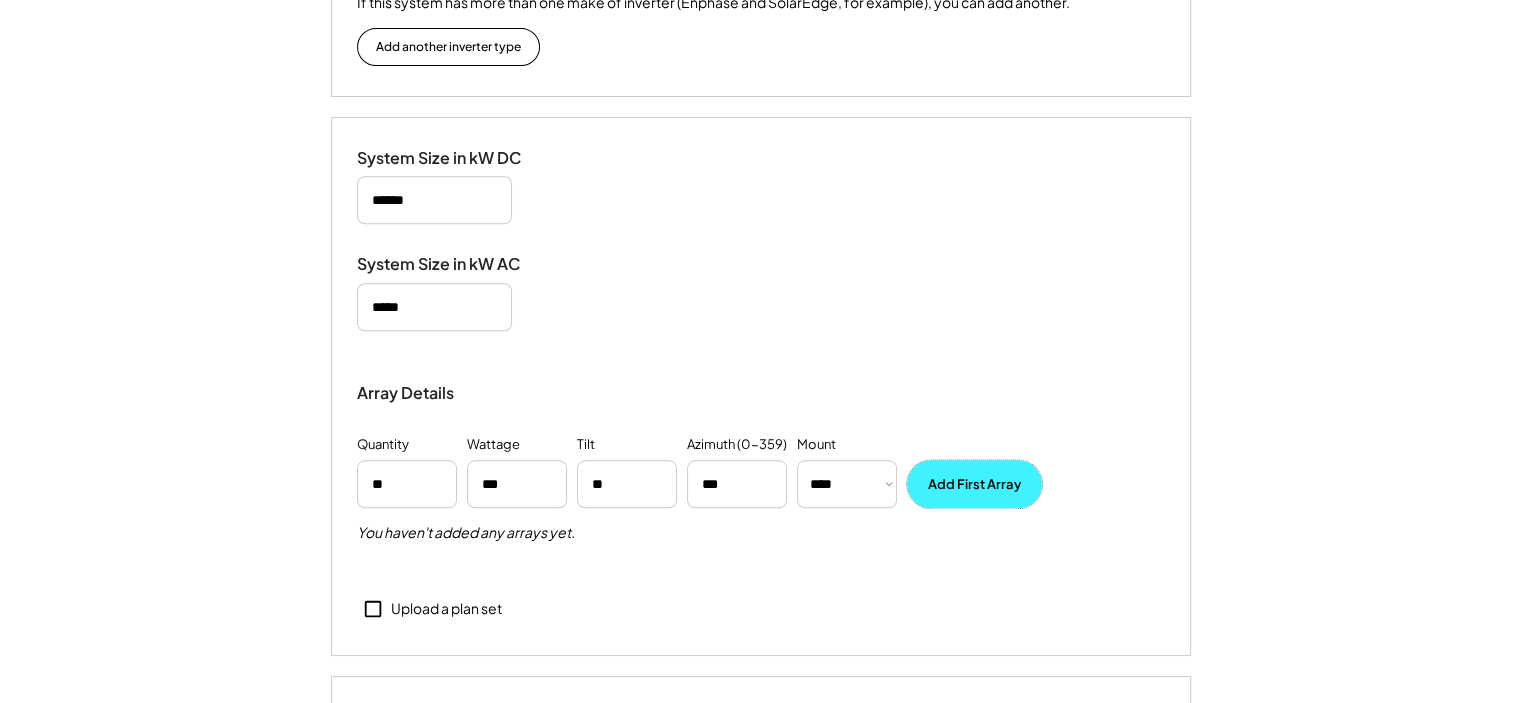 click on "Add First Array" at bounding box center [974, 484] 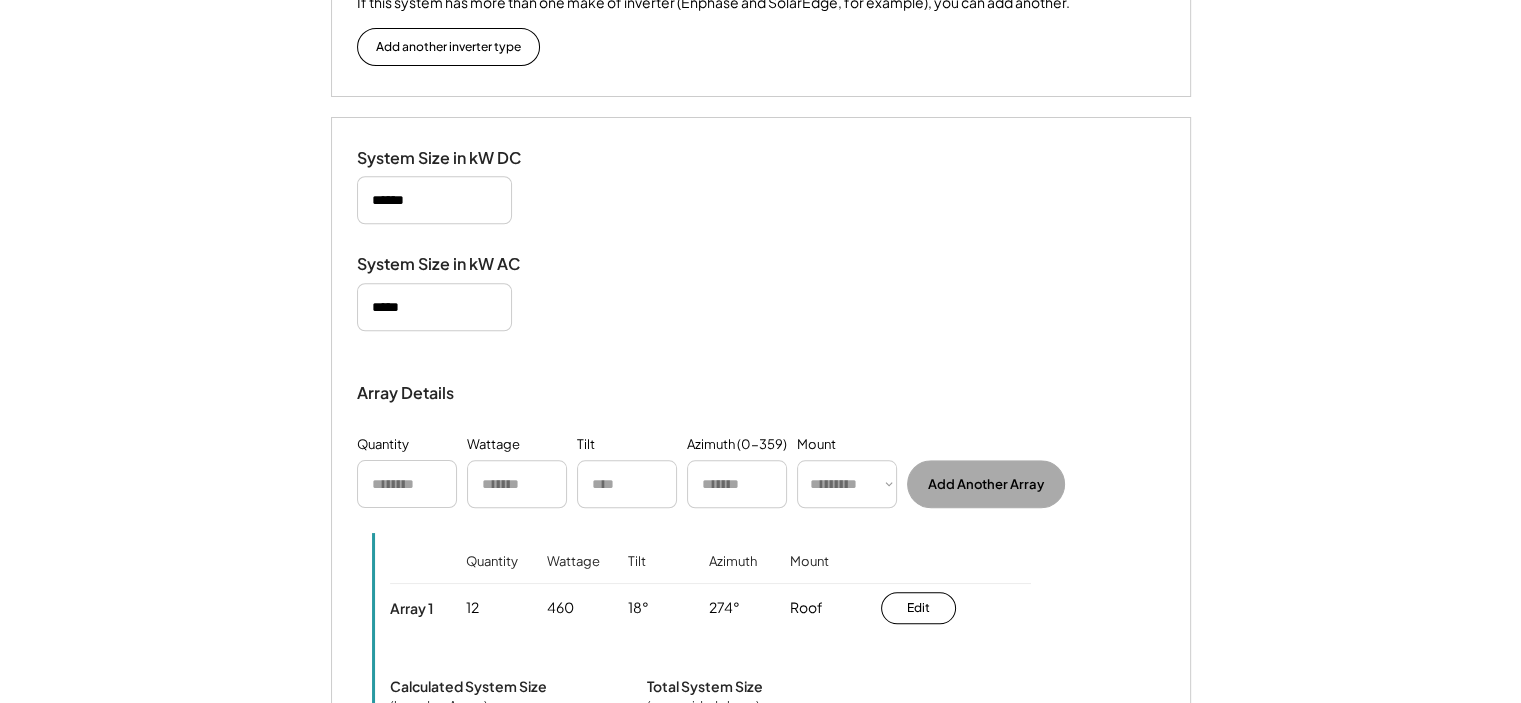click at bounding box center (407, 484) 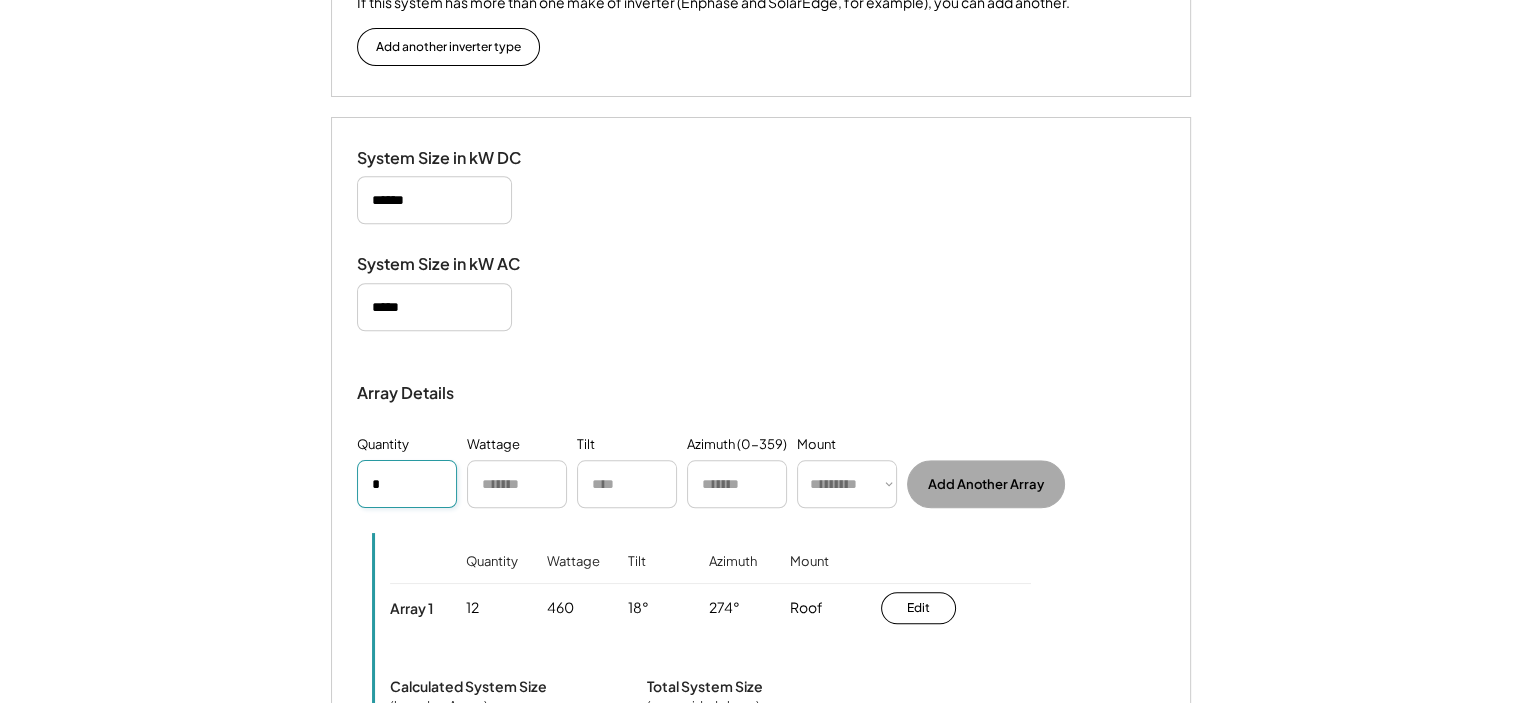 type on "*" 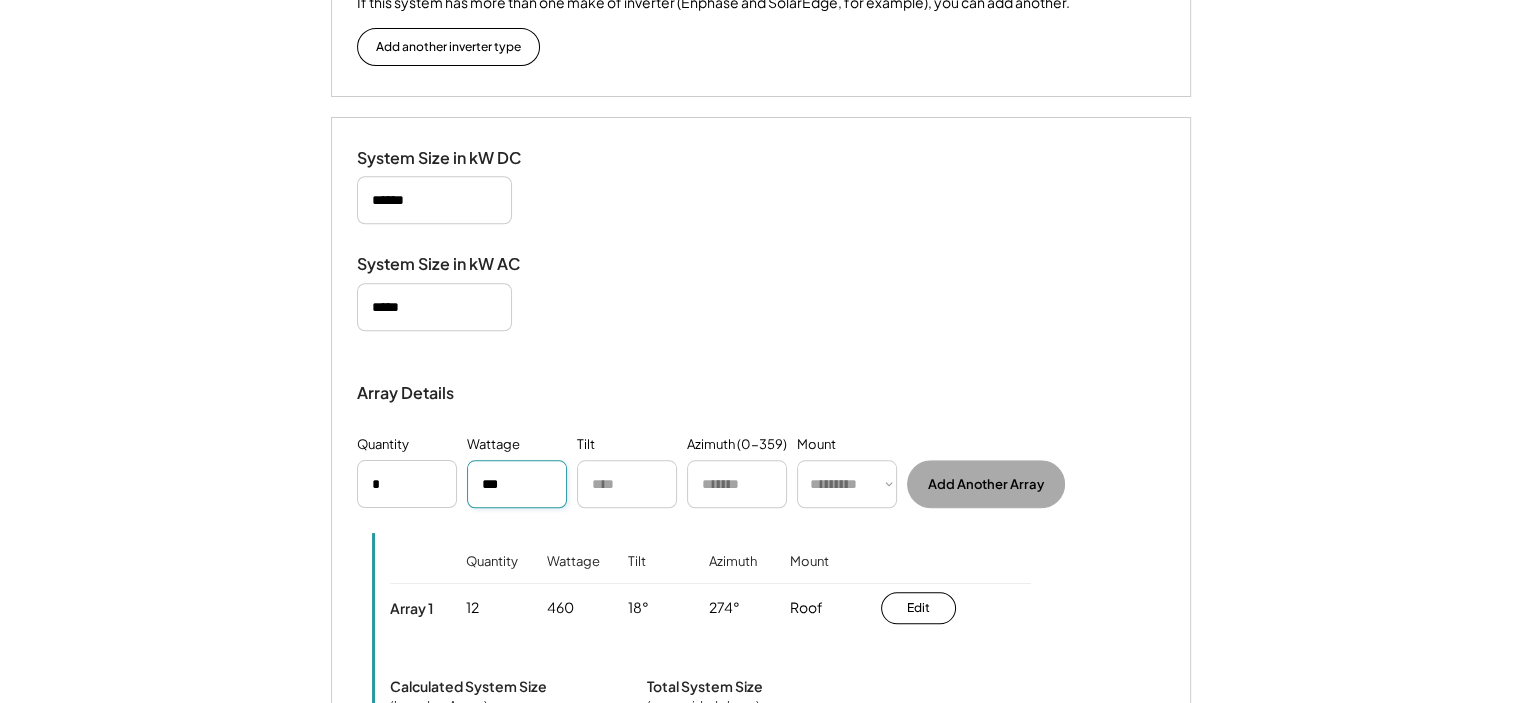 type on "***" 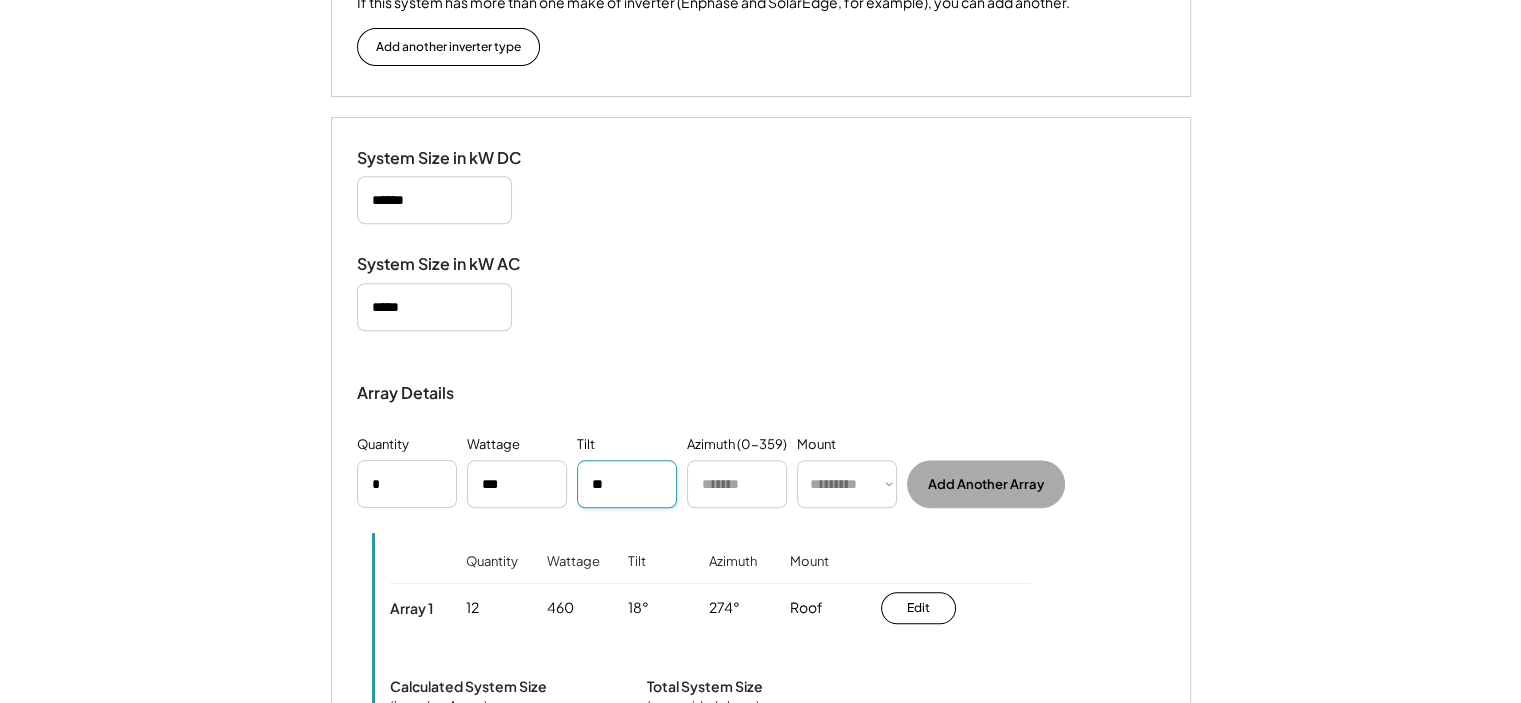 type on "**" 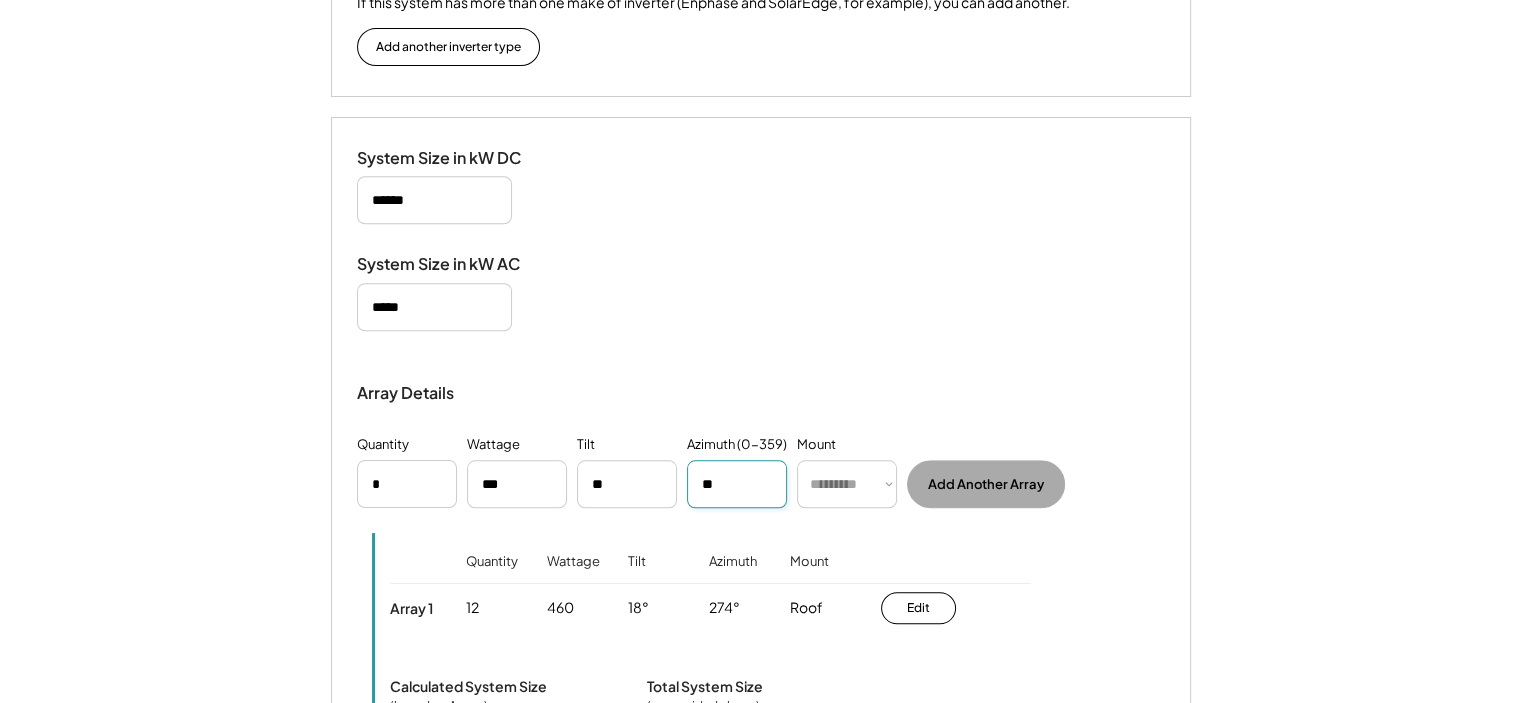 type on "**" 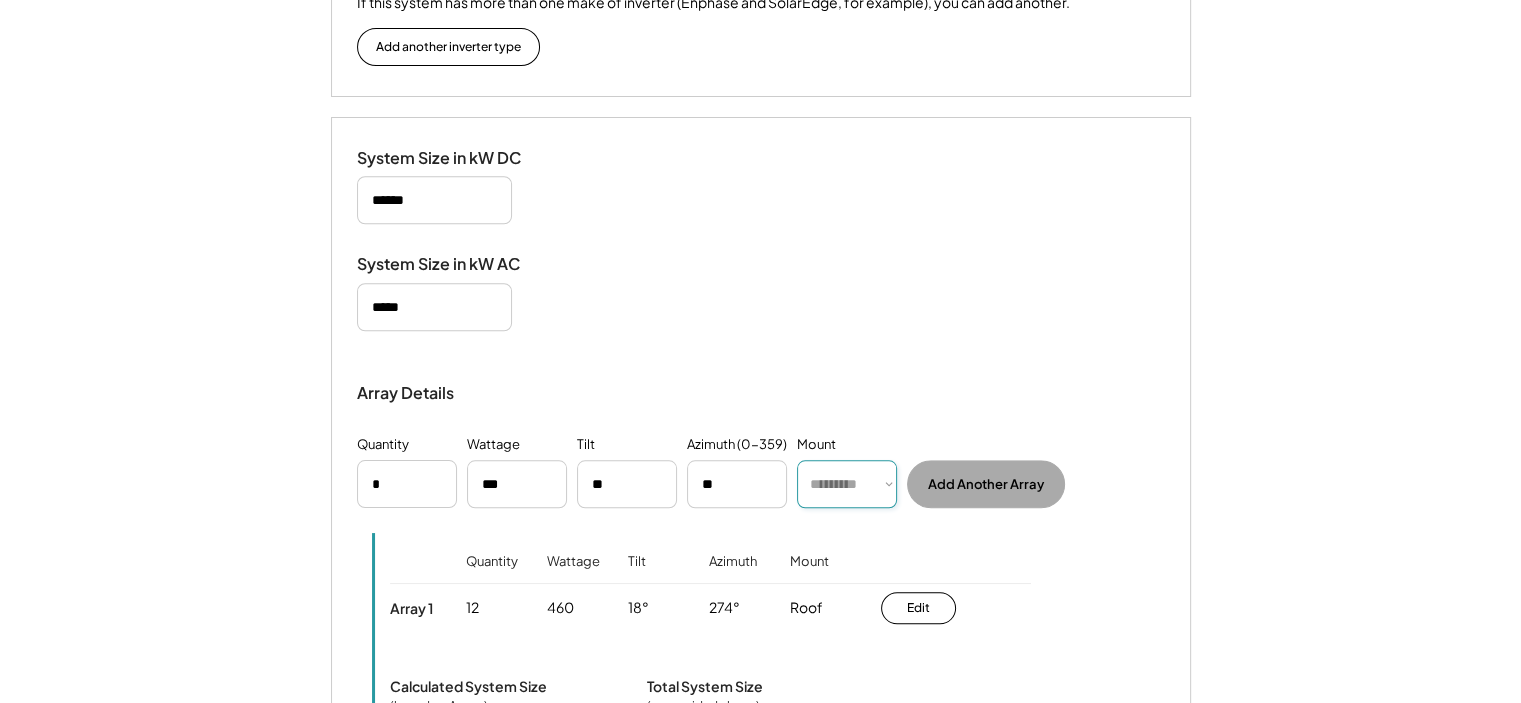 select on "******" 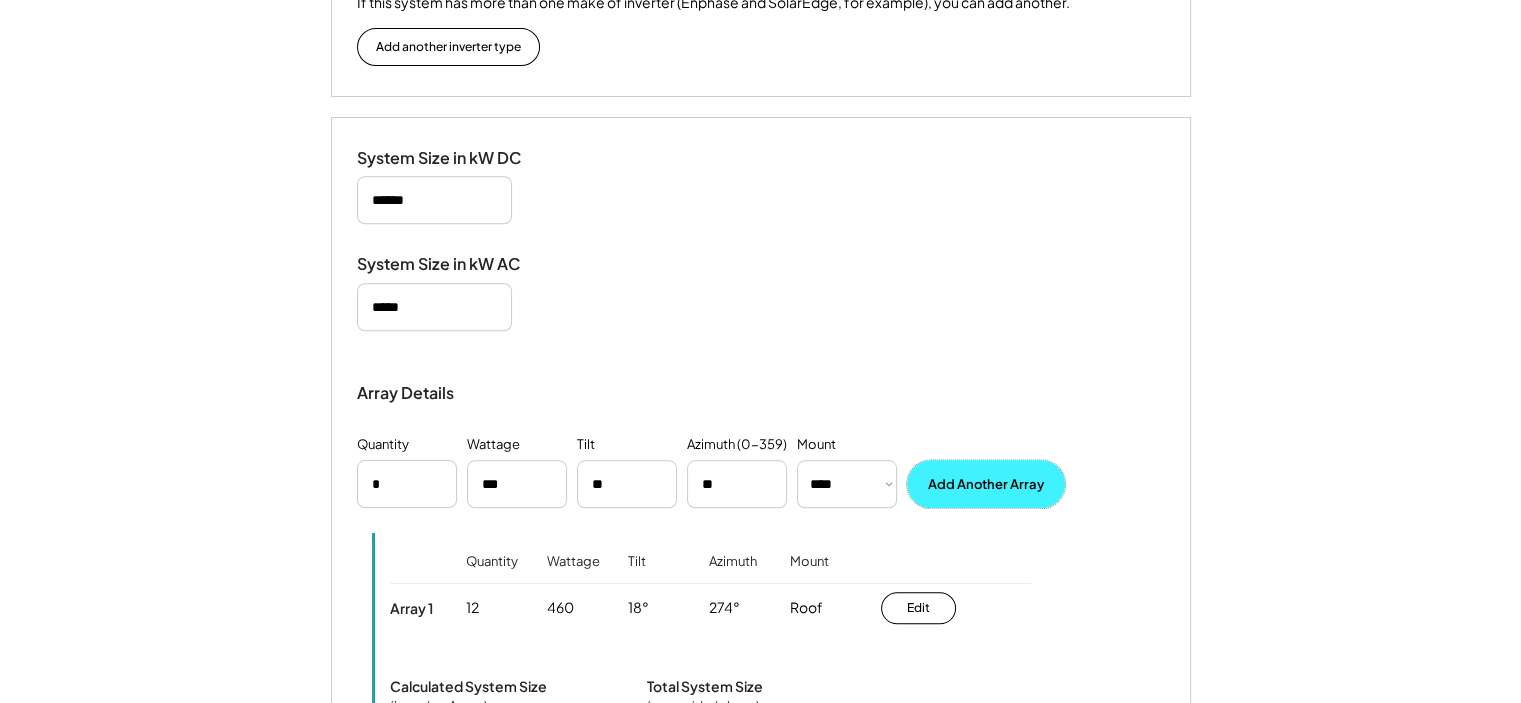 click on "Add Another Array" at bounding box center [986, 484] 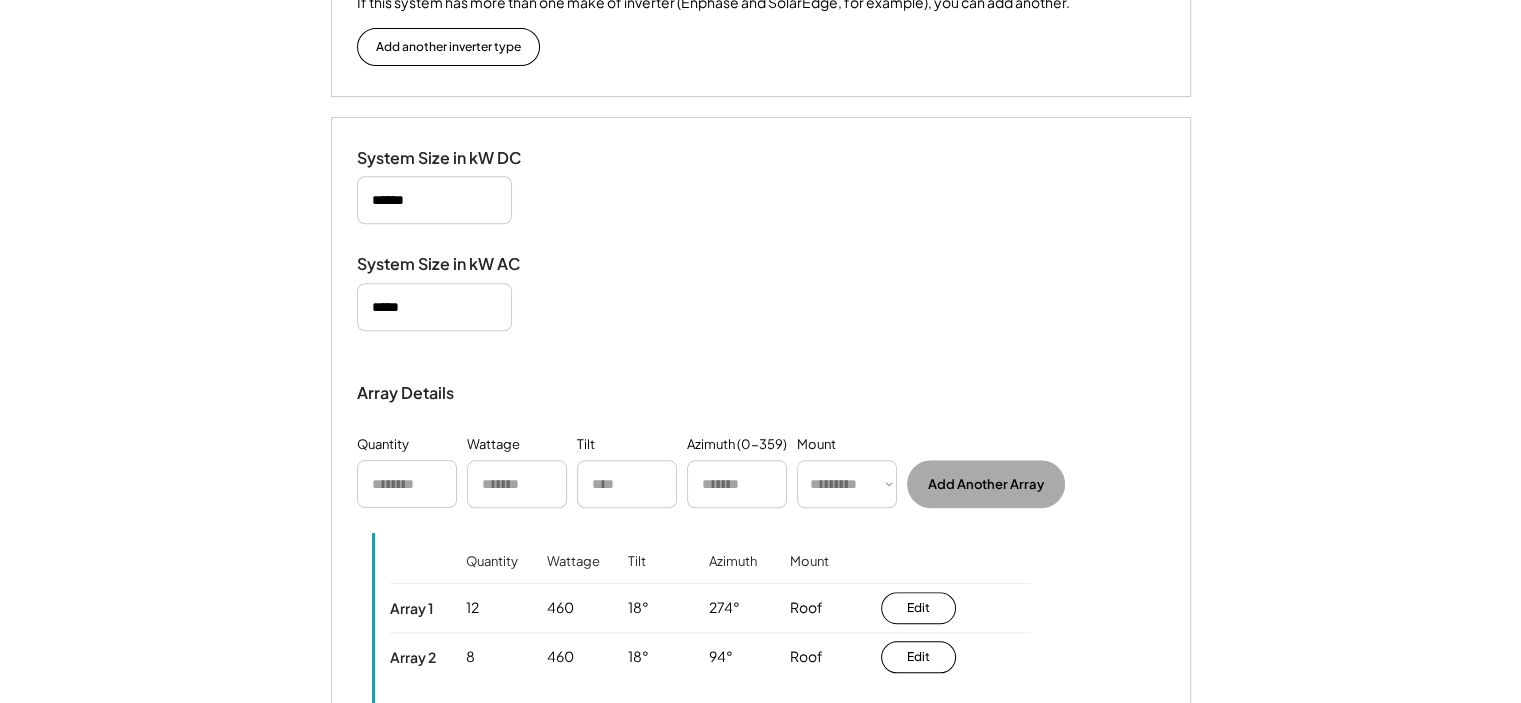 click at bounding box center (407, 484) 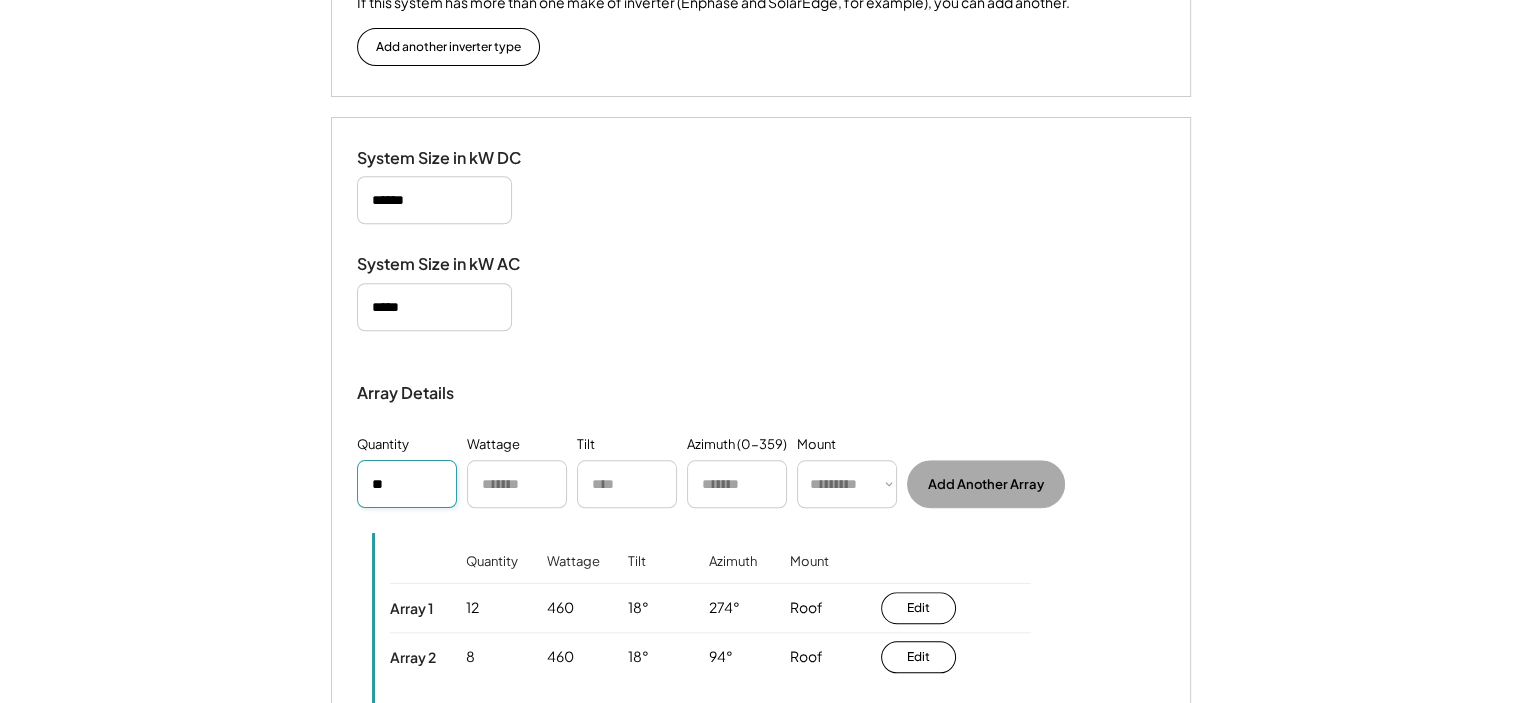 type on "**" 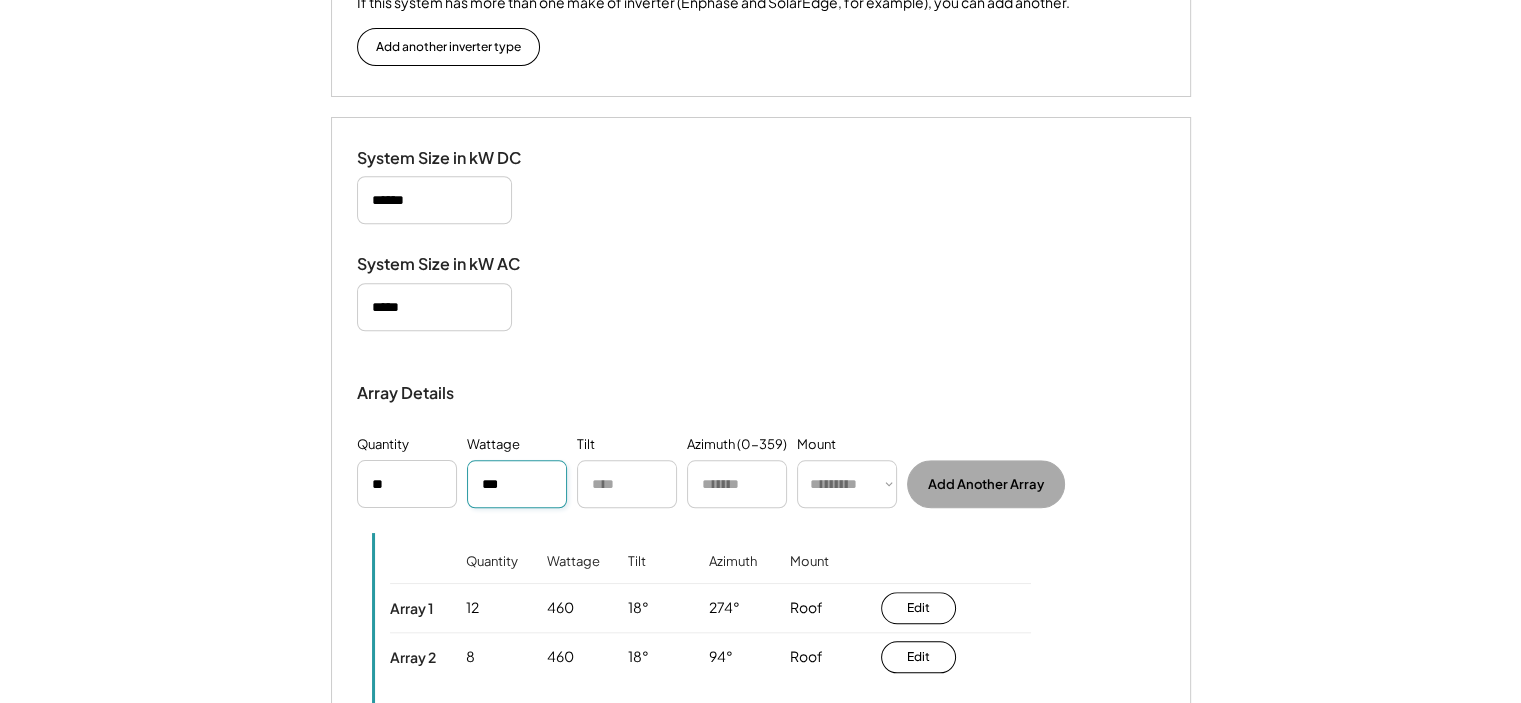 type on "***" 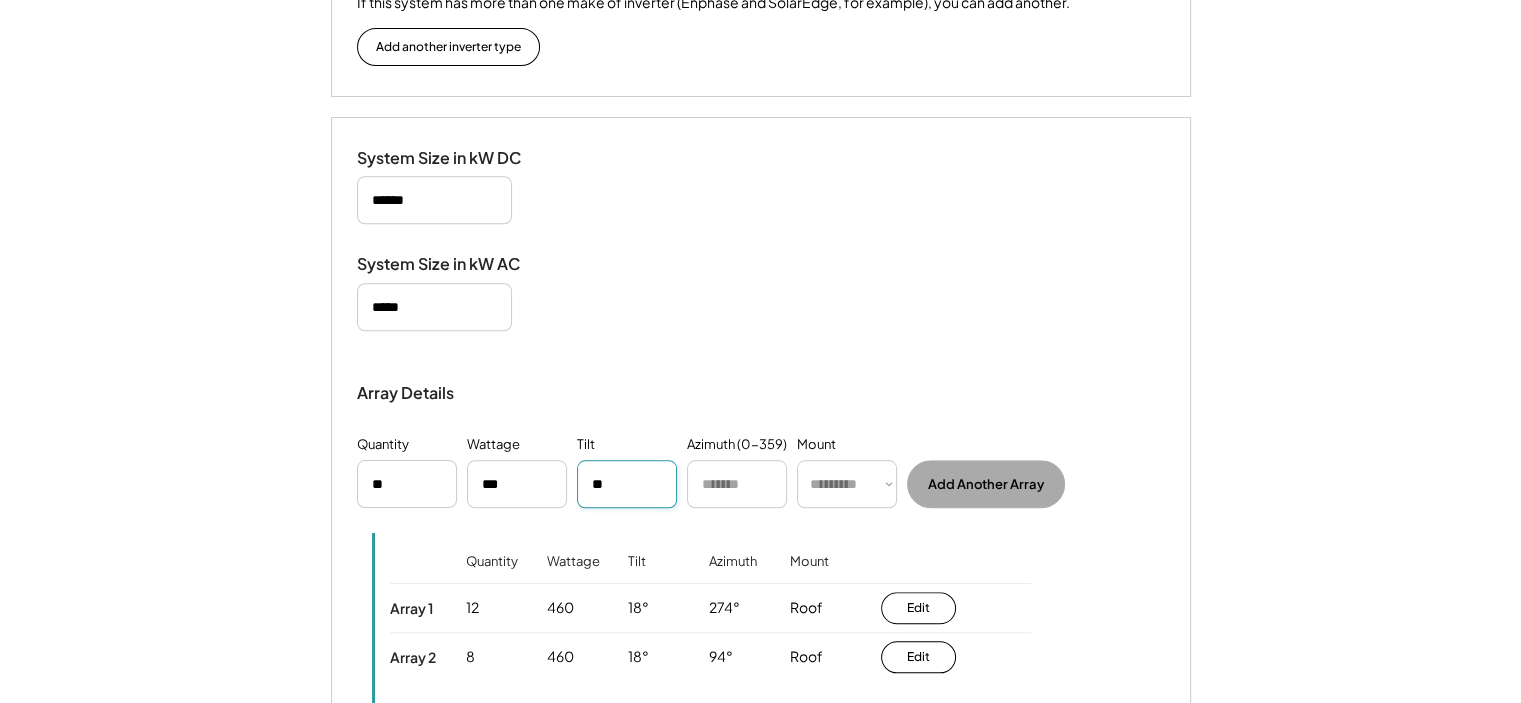 type on "**" 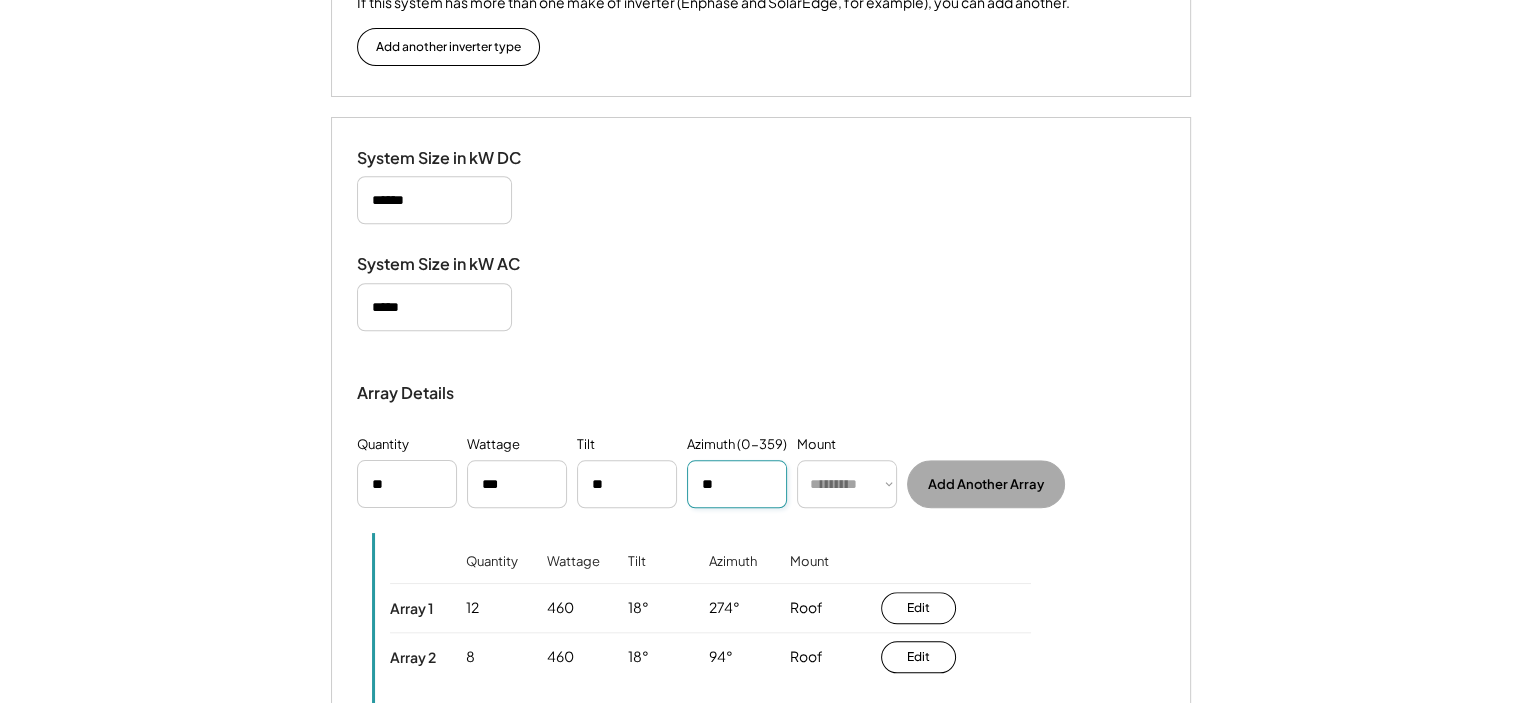 type on "**" 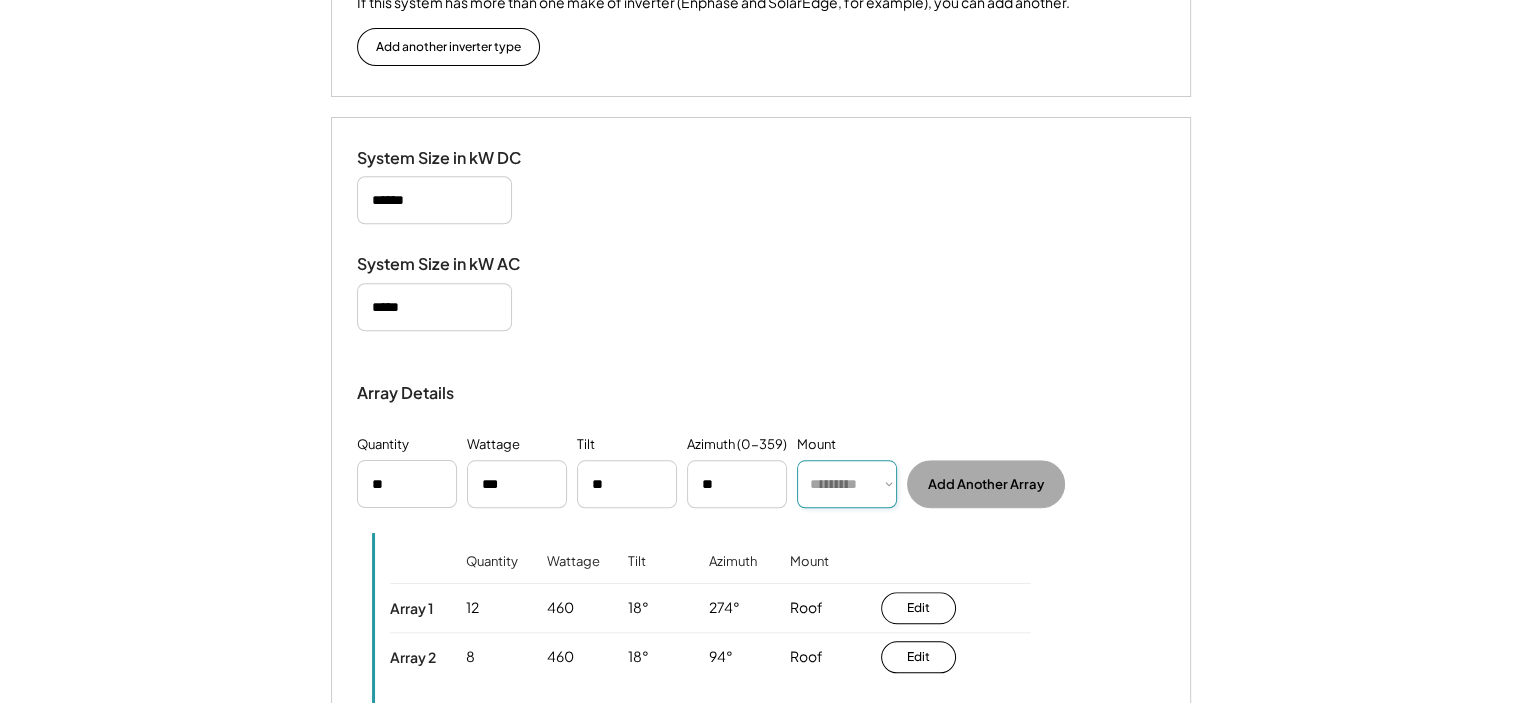 select on "******" 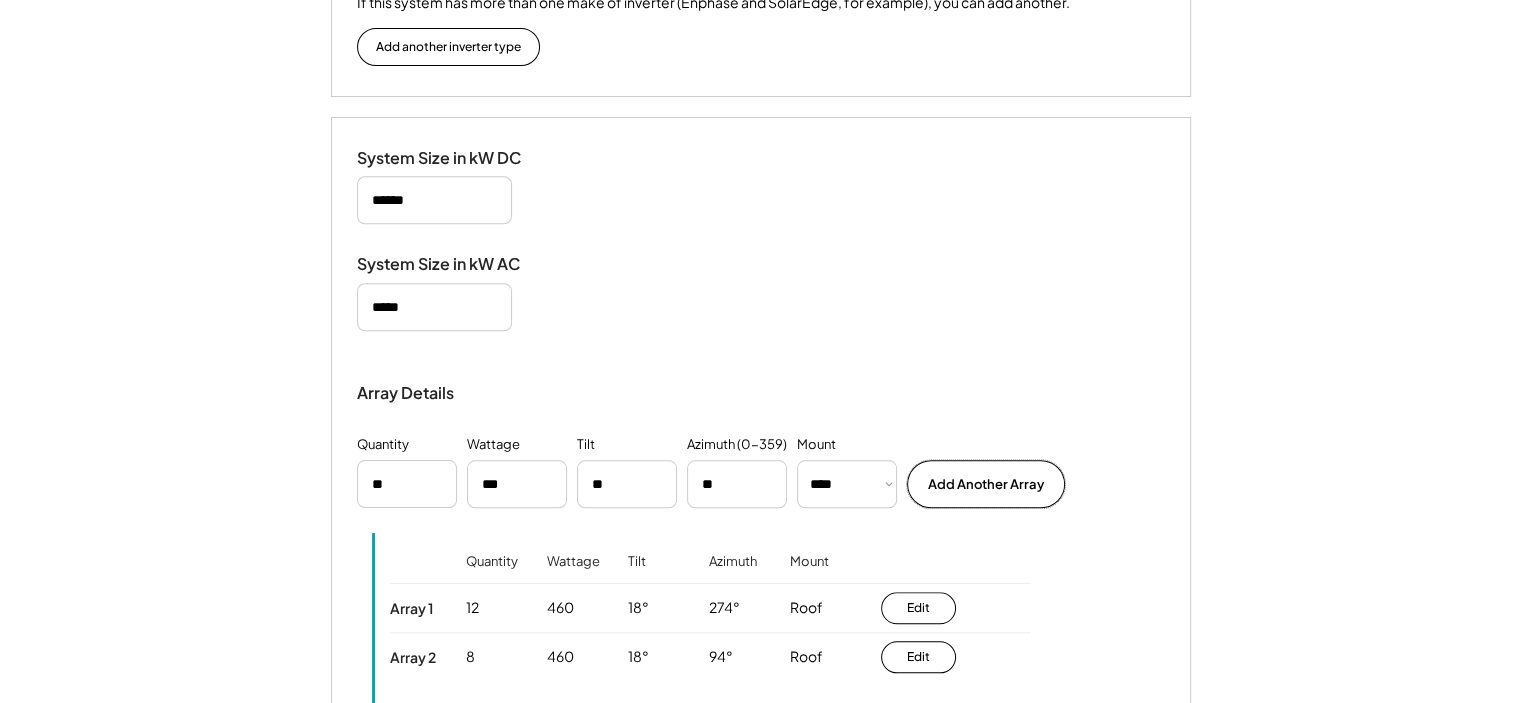 click on "Add Another Array" at bounding box center [986, 484] 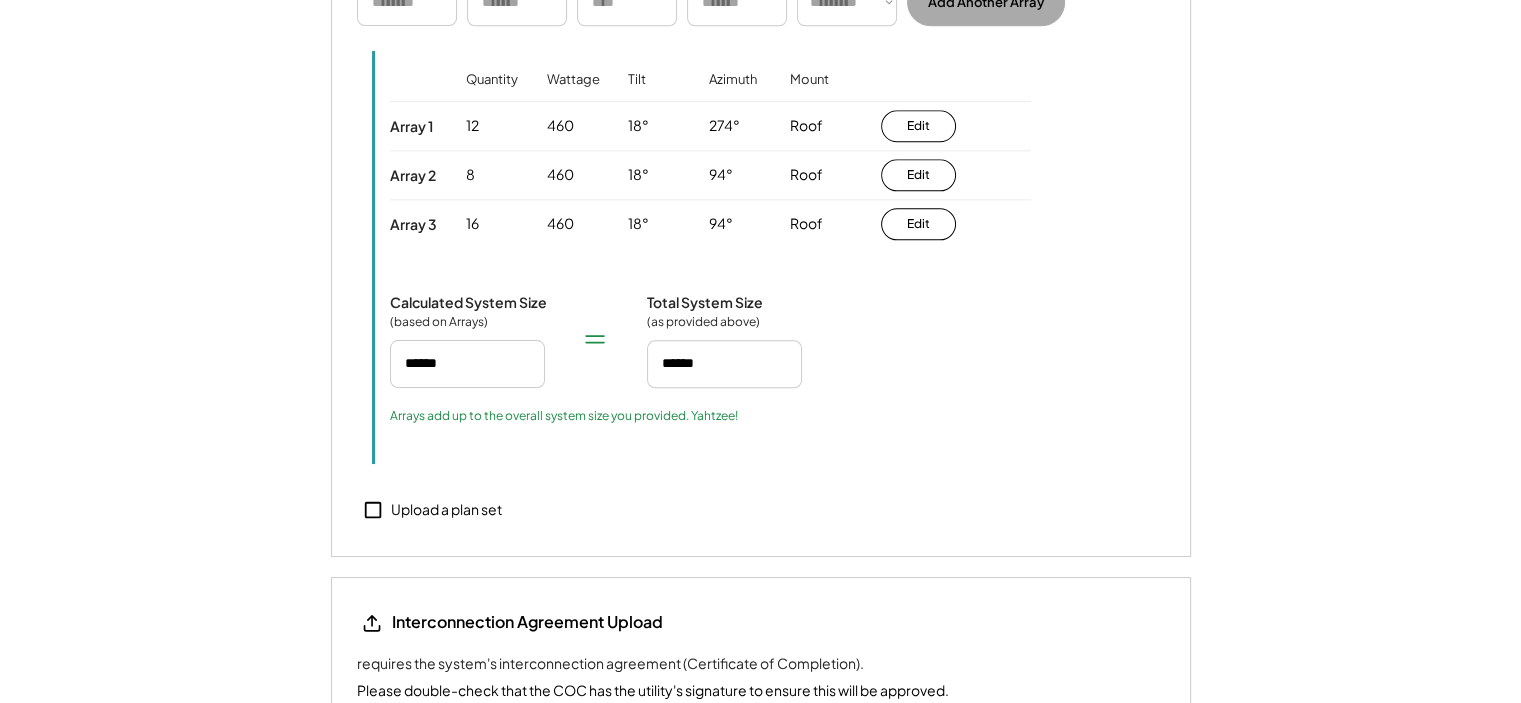 scroll, scrollTop: 2209, scrollLeft: 0, axis: vertical 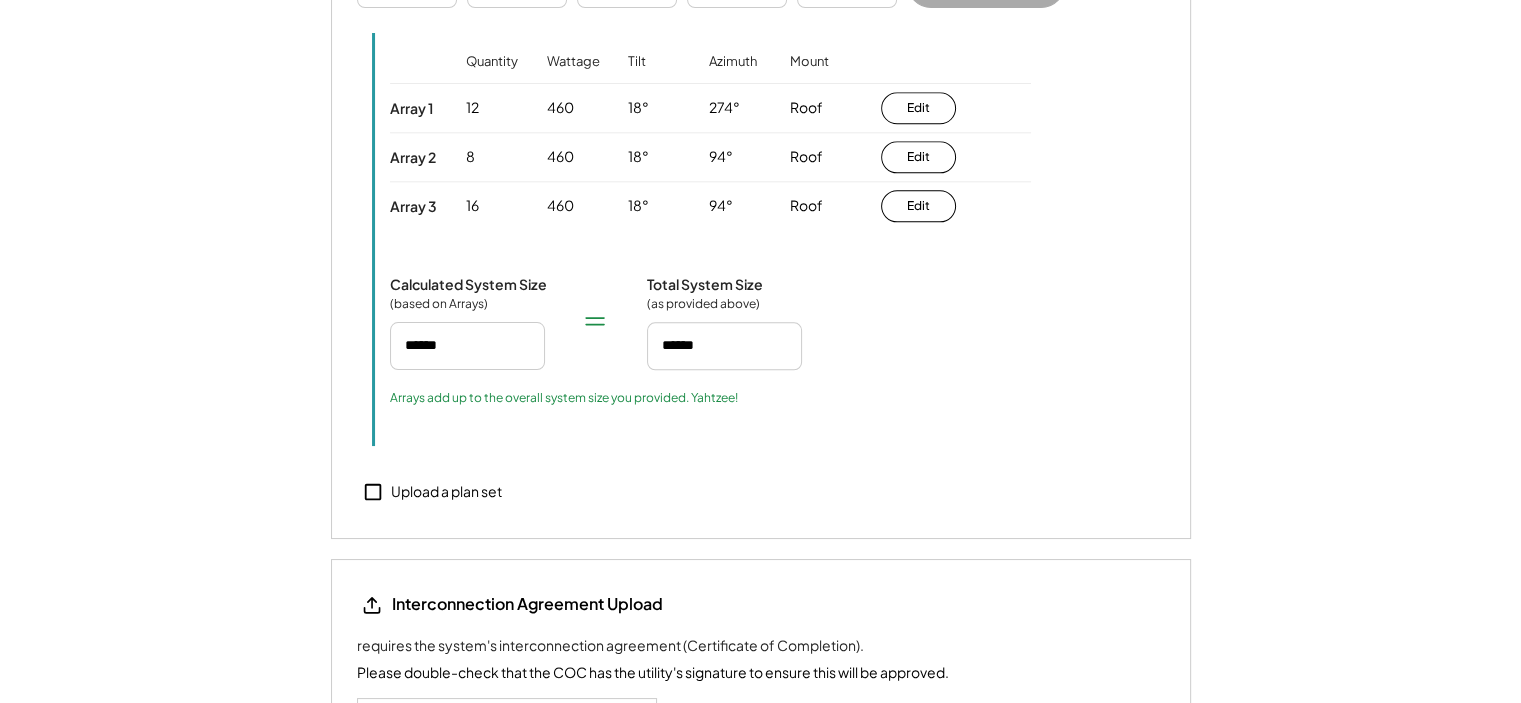 click 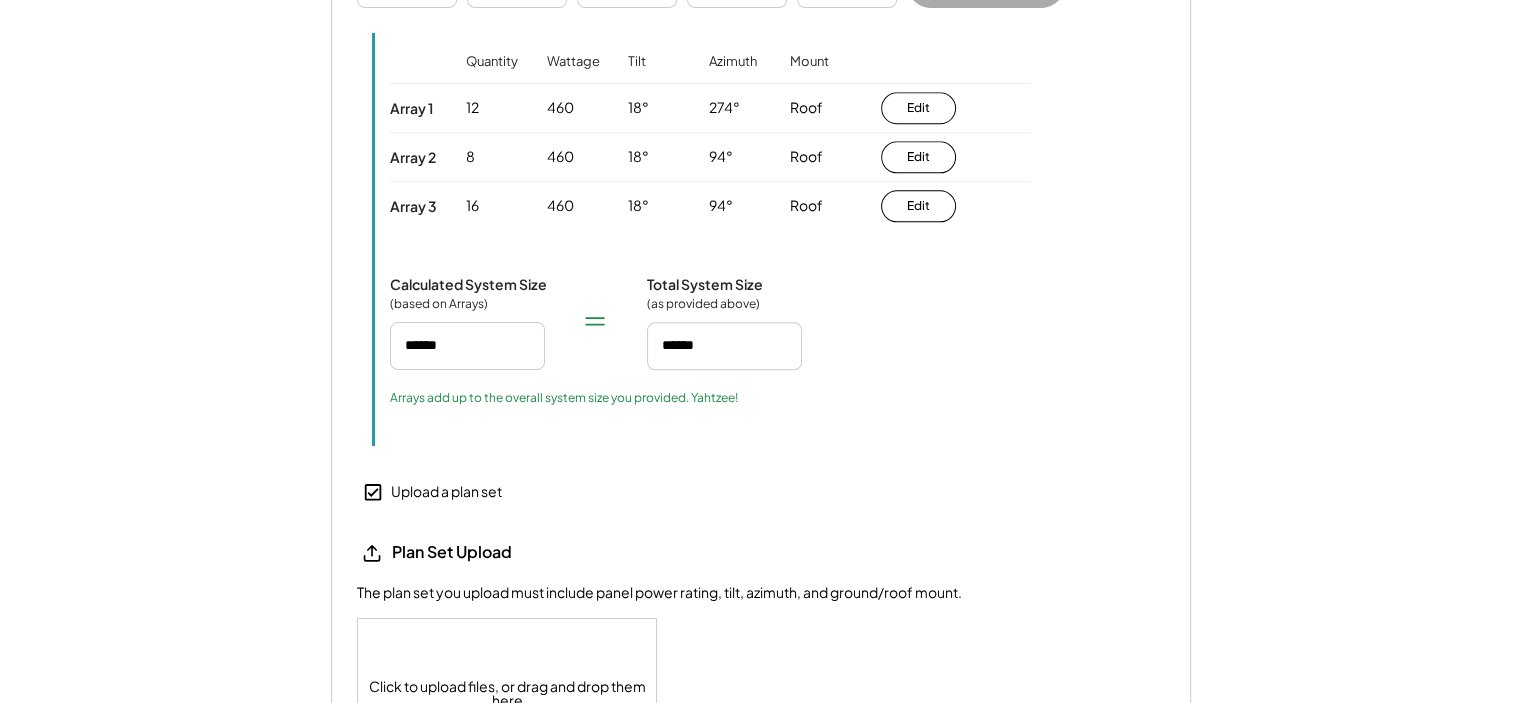 click on "Click to upload files, or drag and drop them here" at bounding box center (508, 693) 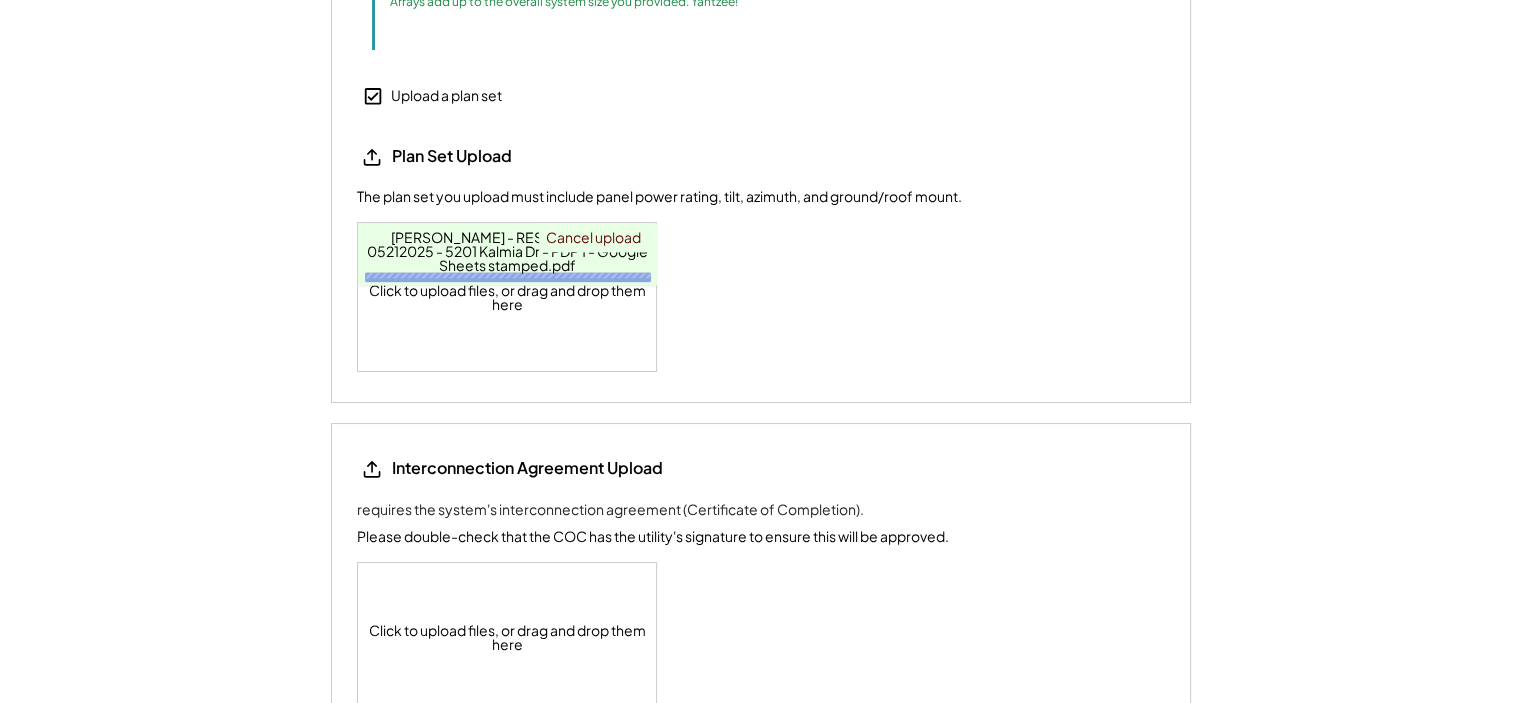 scroll, scrollTop: 2609, scrollLeft: 0, axis: vertical 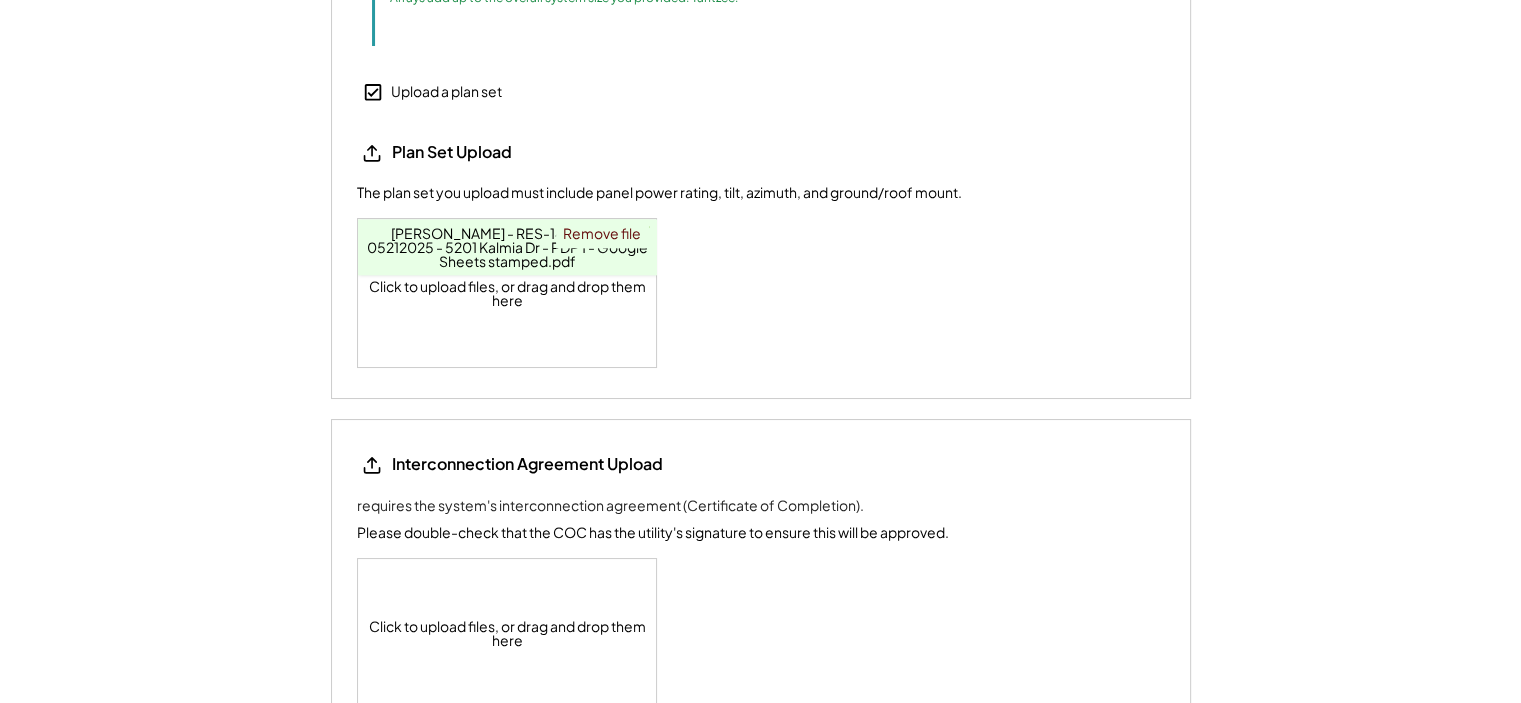 click on "Click to upload files, or drag and drop them here" at bounding box center [508, 633] 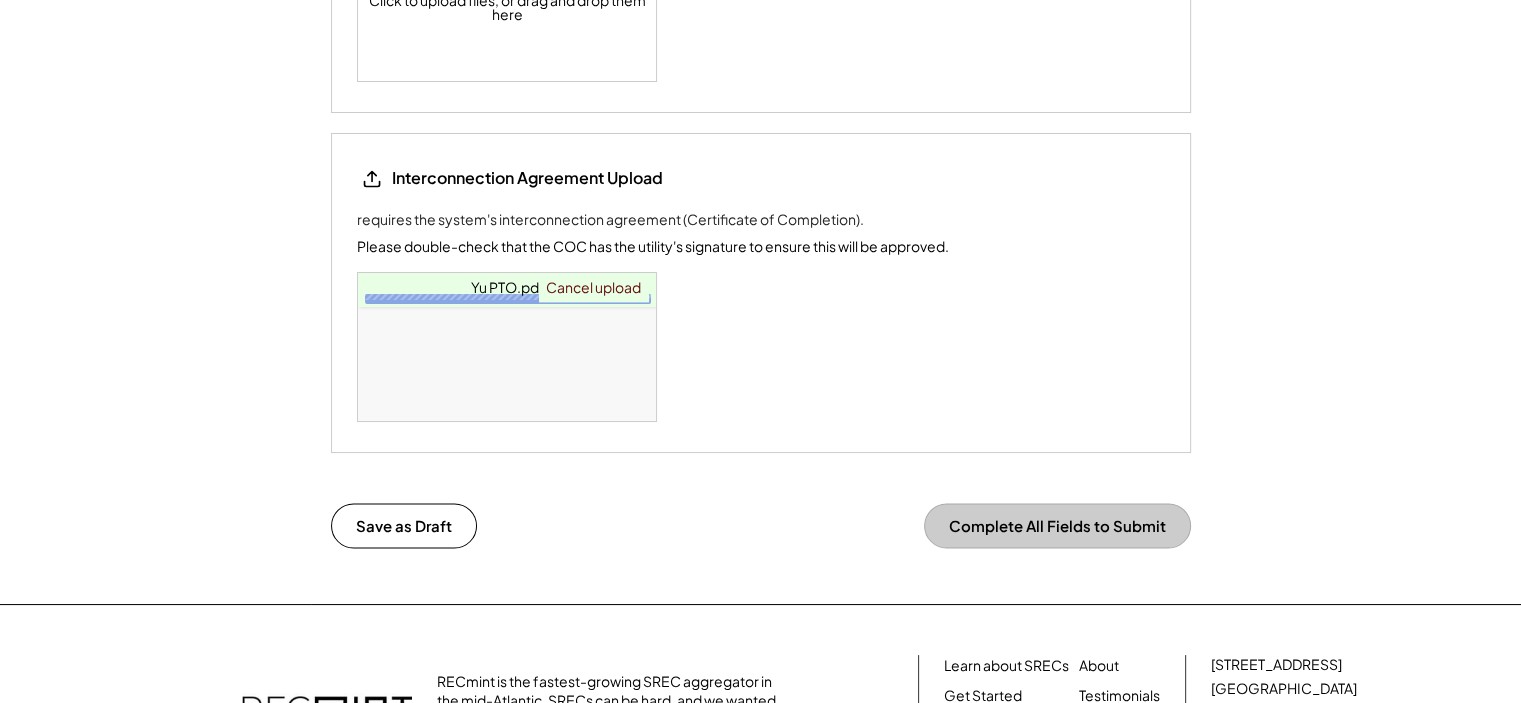 scroll, scrollTop: 2909, scrollLeft: 0, axis: vertical 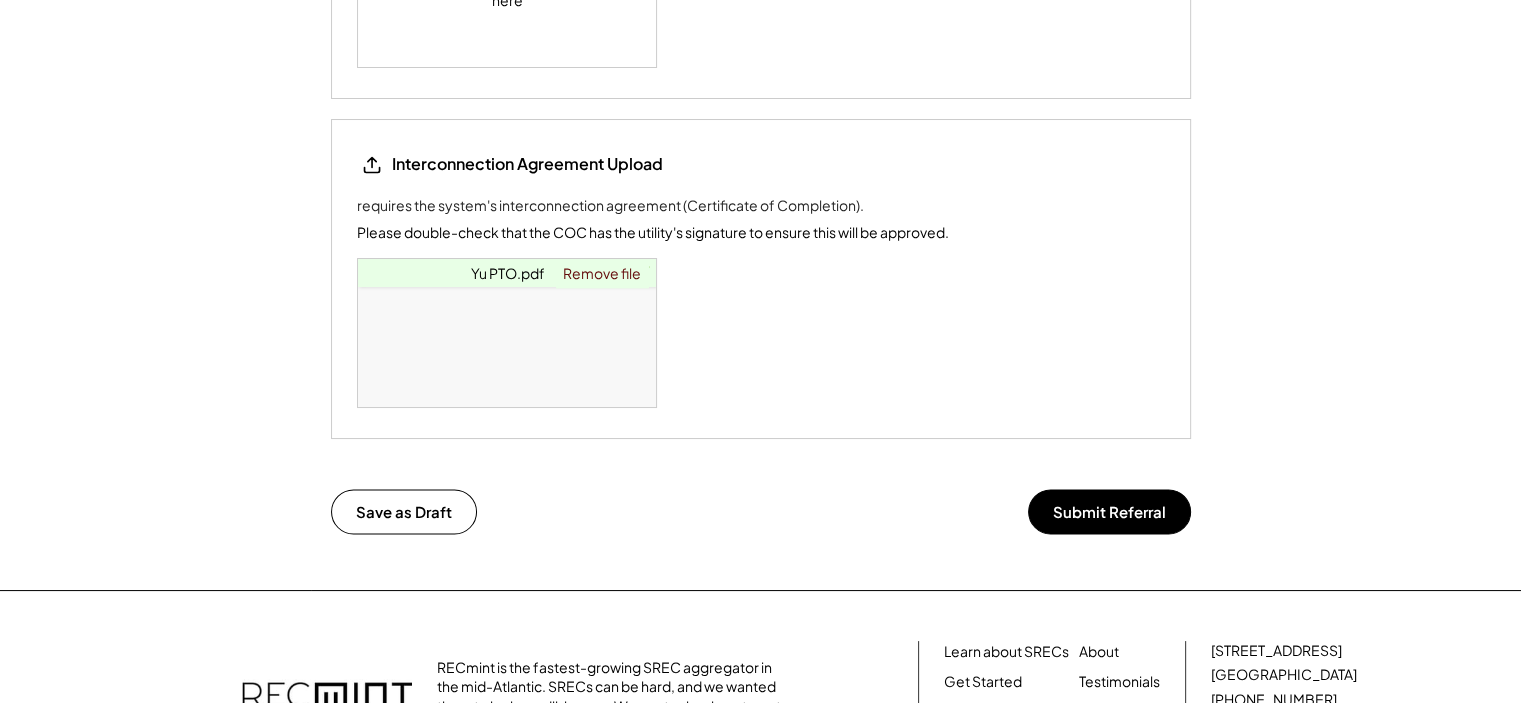 click on "Submit Referral" at bounding box center (1109, 511) 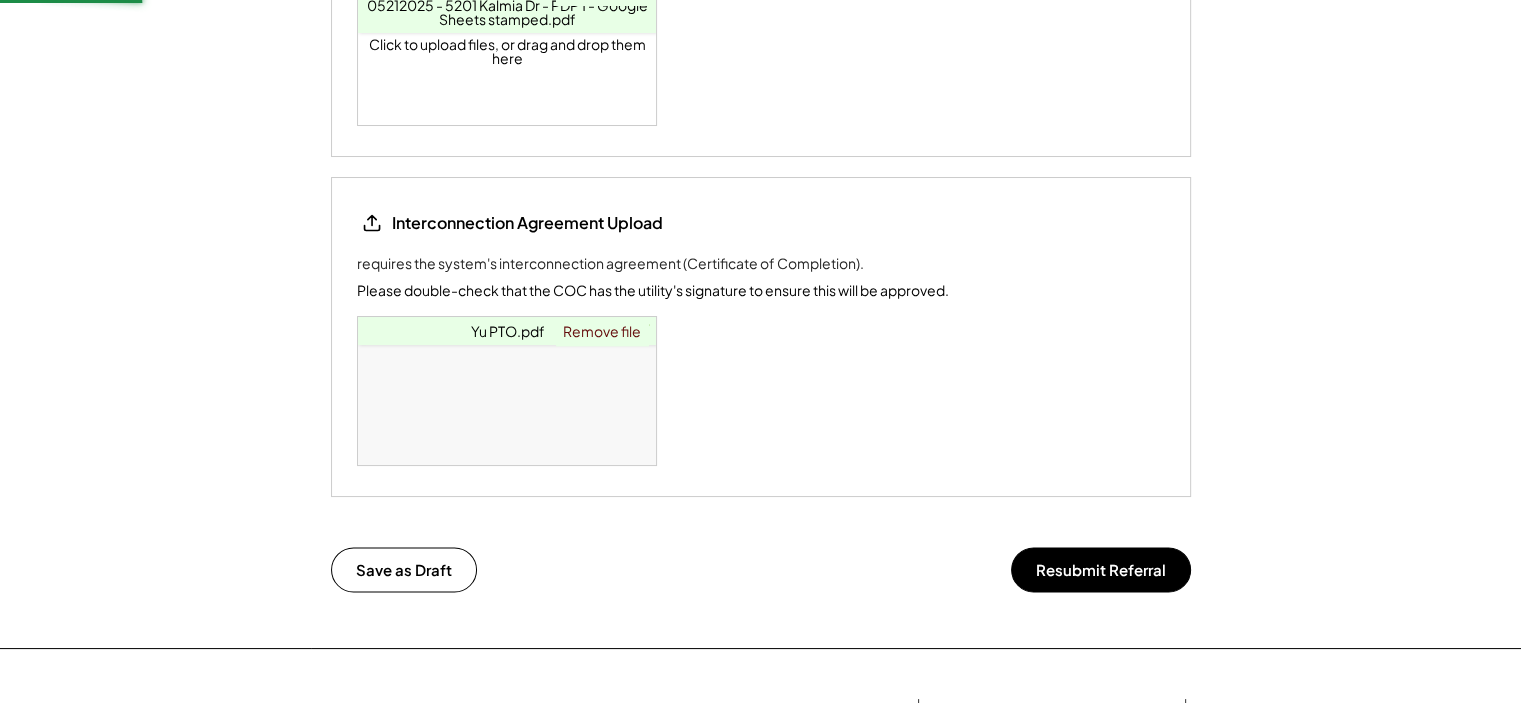 scroll, scrollTop: 2968, scrollLeft: 0, axis: vertical 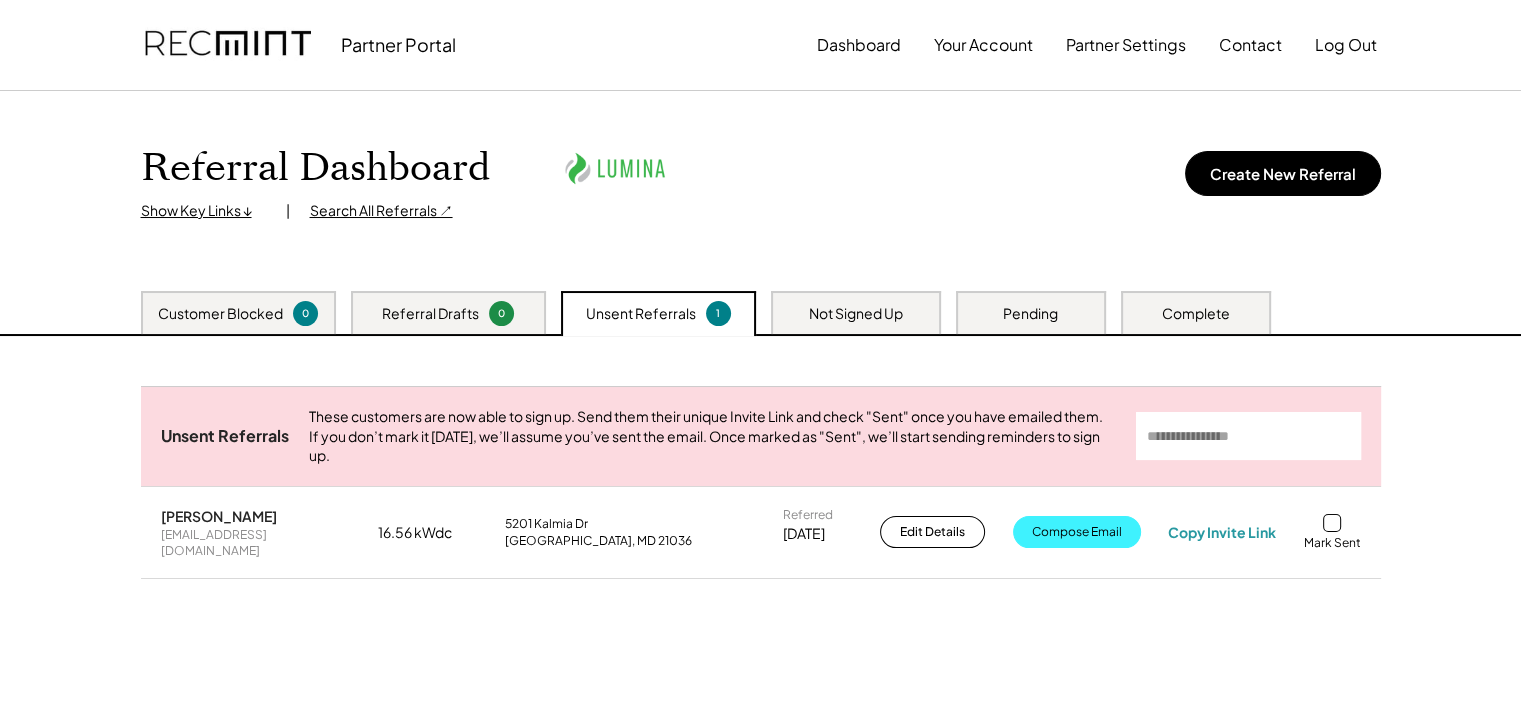click on "Compose Email" at bounding box center [1077, 532] 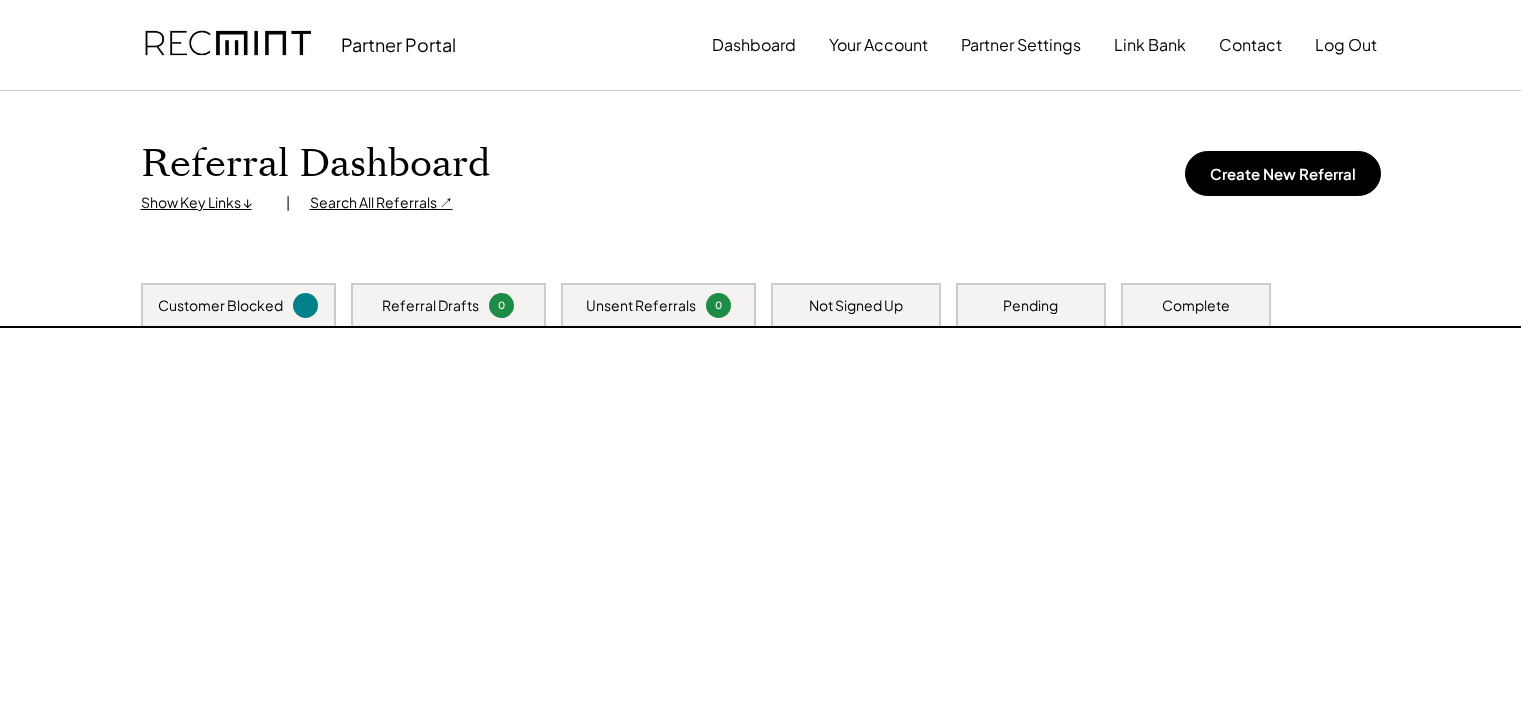 scroll, scrollTop: 0, scrollLeft: 0, axis: both 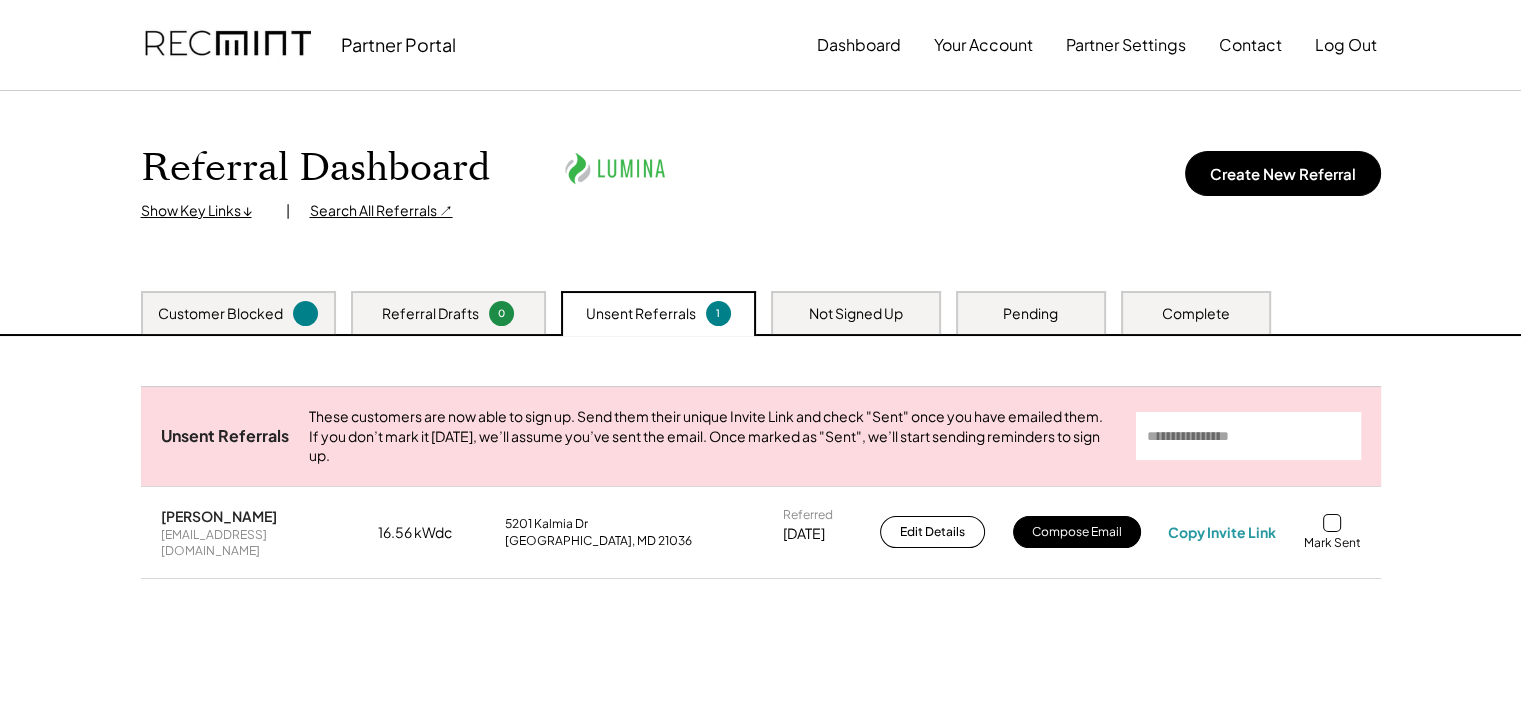 click at bounding box center [1332, 523] 